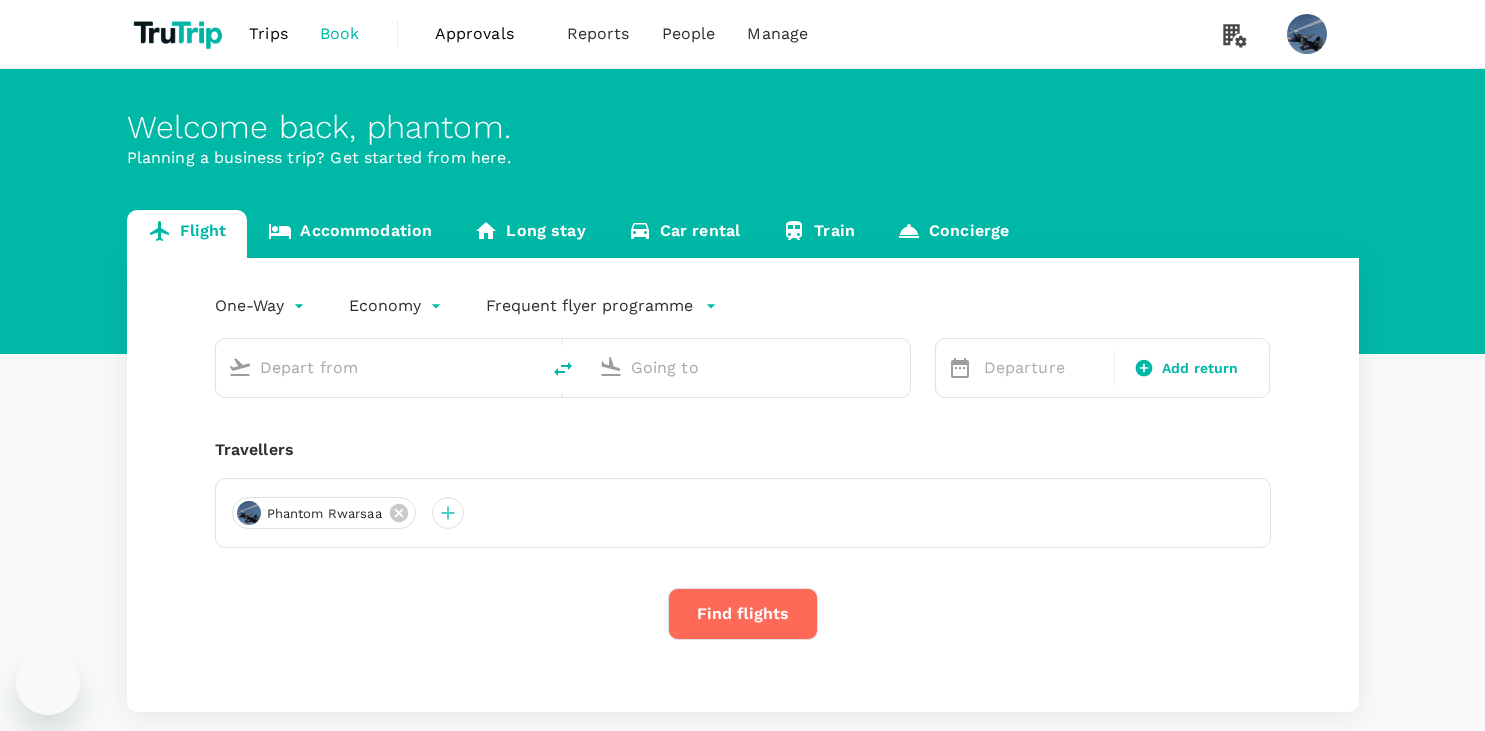 scroll, scrollTop: 0, scrollLeft: 0, axis: both 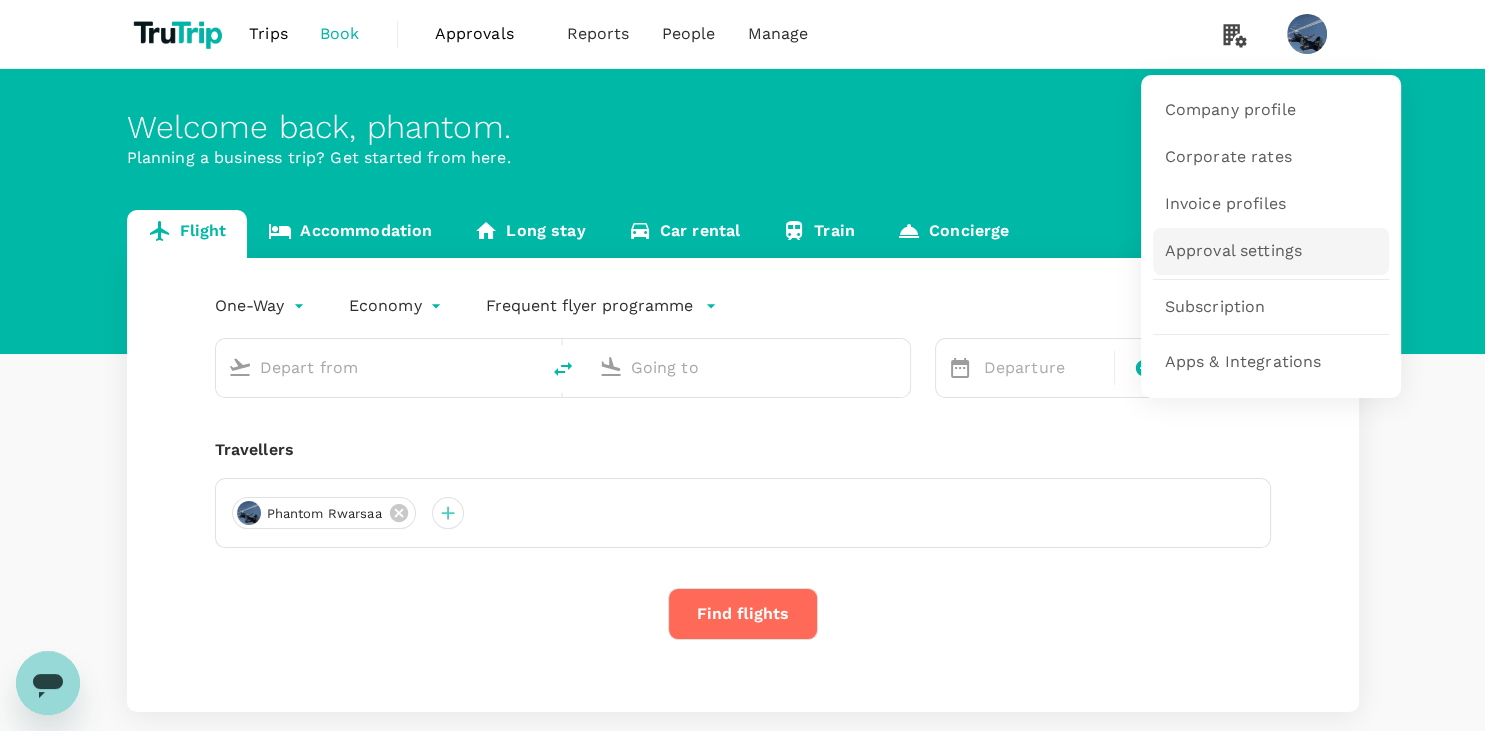 click on "Approval settings" at bounding box center [1271, 251] 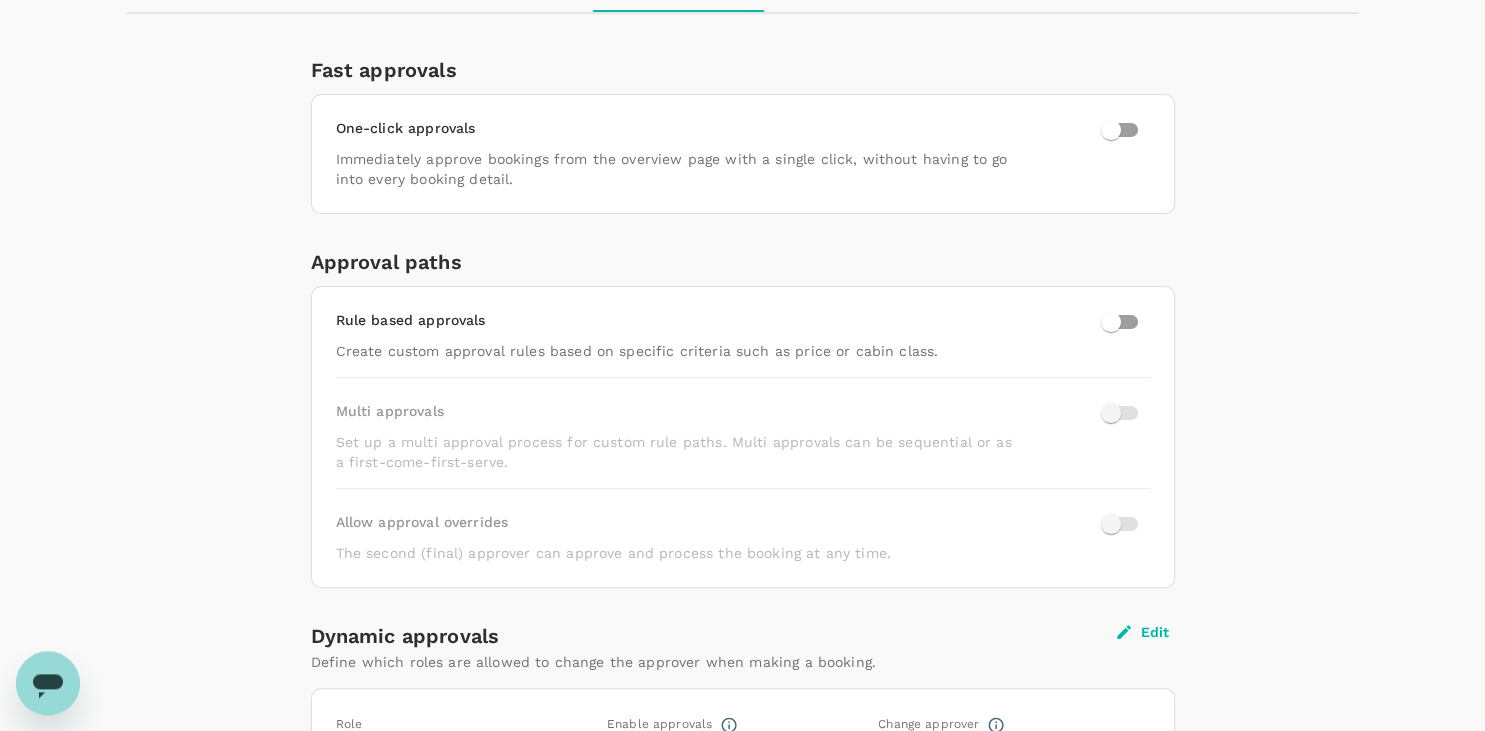 scroll, scrollTop: 613, scrollLeft: 0, axis: vertical 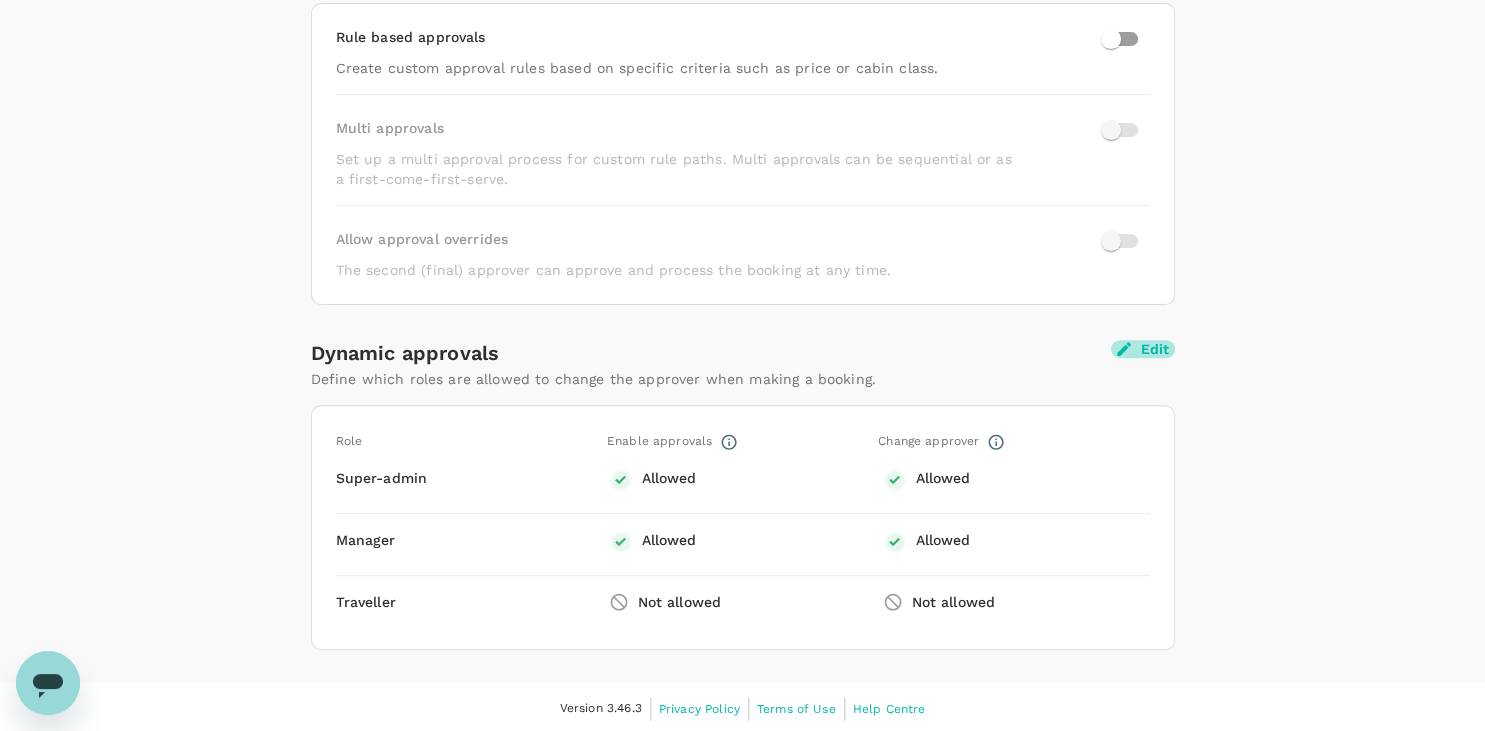 click on "Edit" at bounding box center [1143, 349] 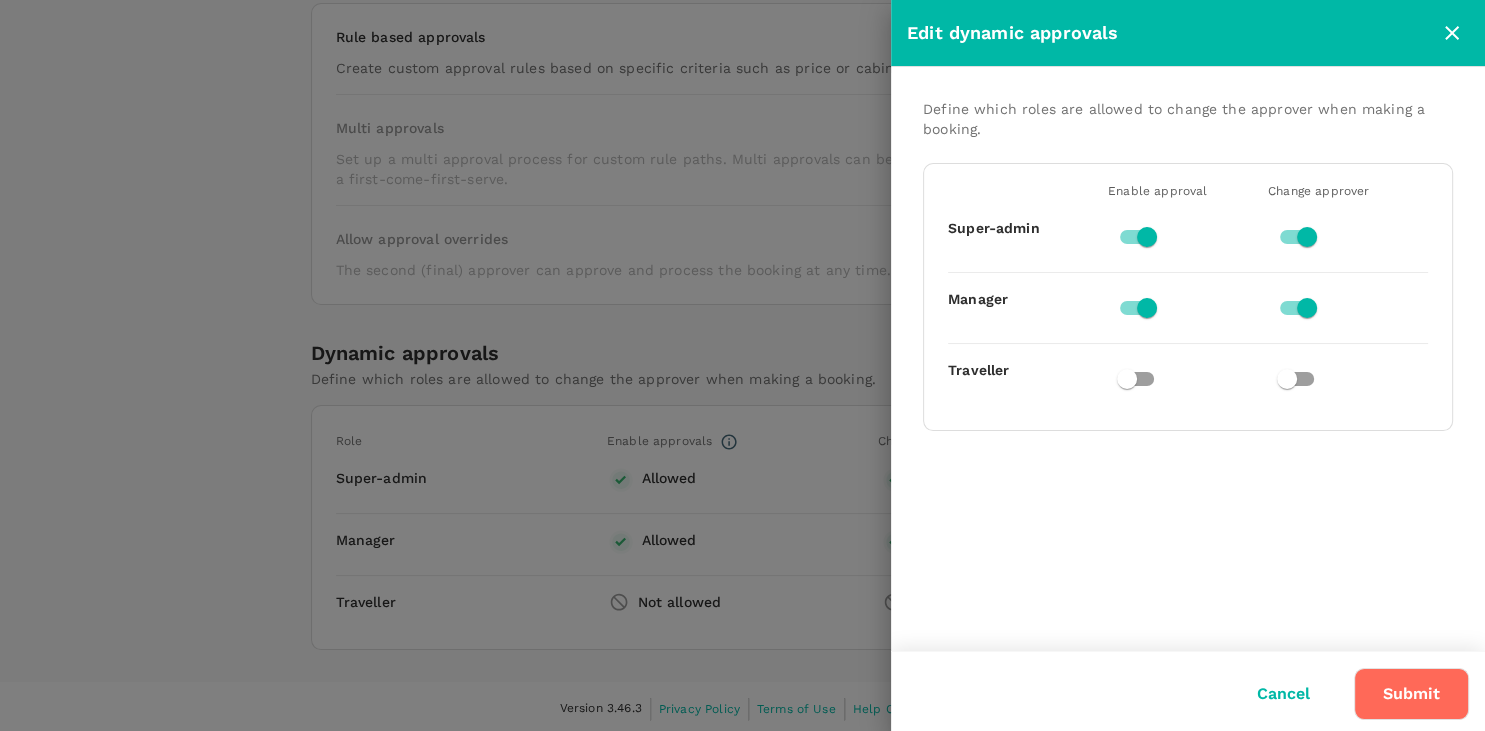 click 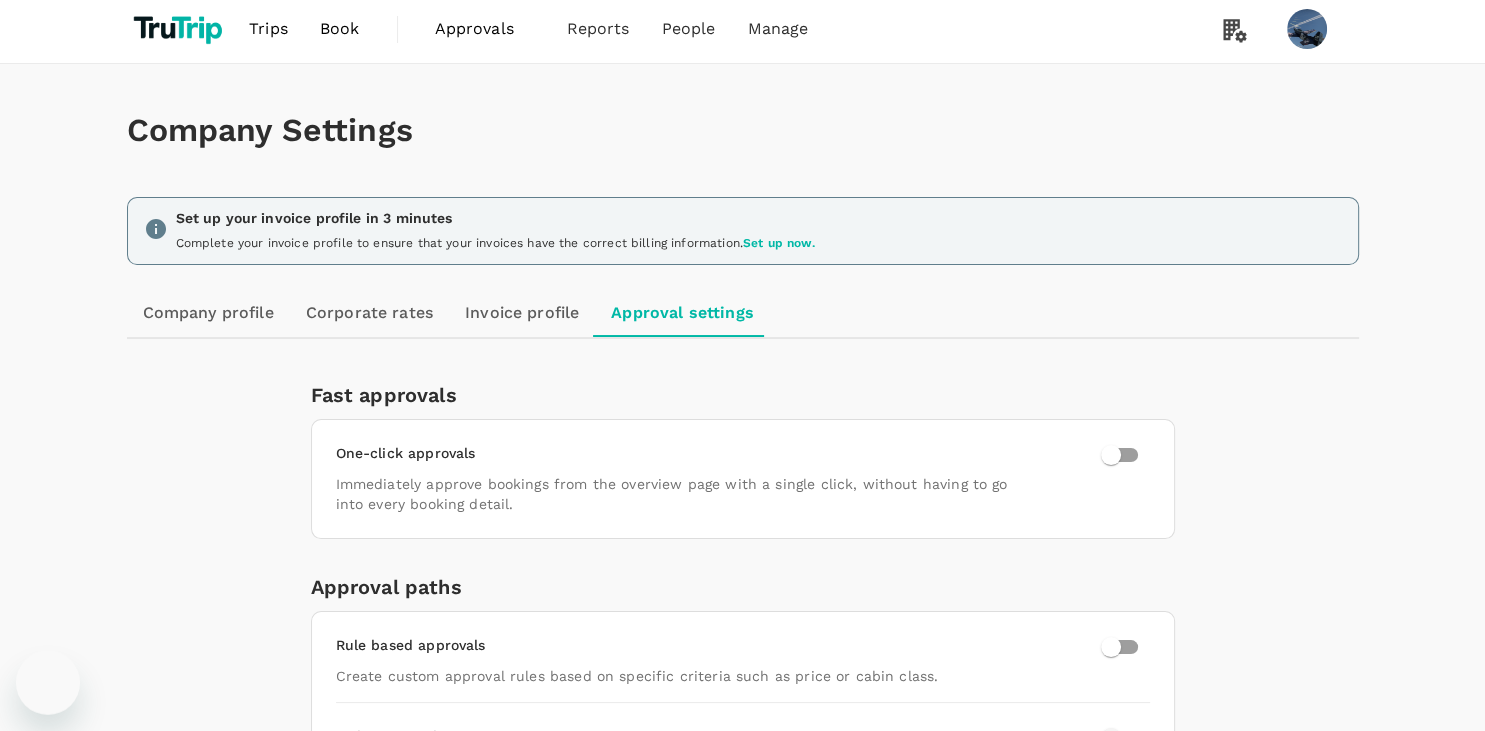 scroll, scrollTop: 0, scrollLeft: 0, axis: both 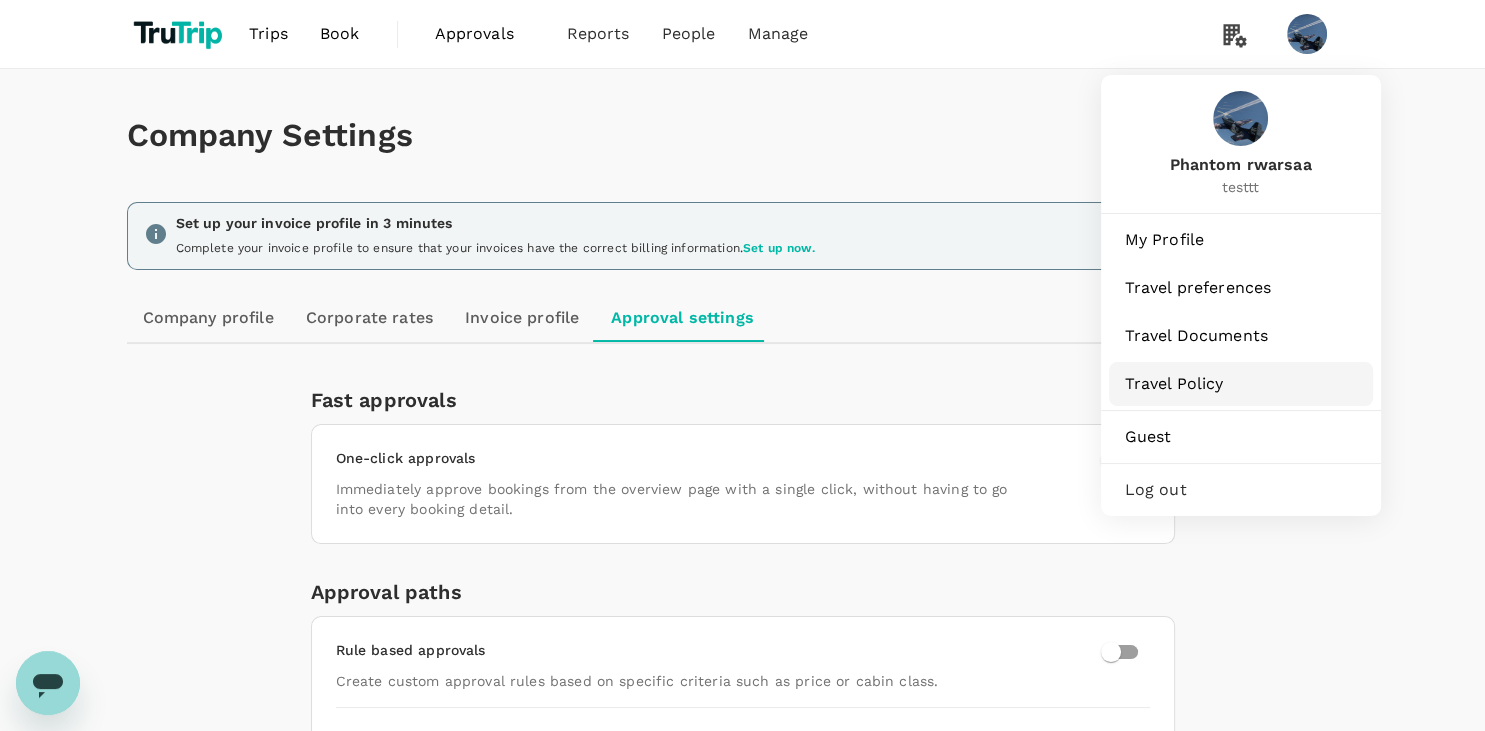 click on "Travel Policy" at bounding box center [1241, 384] 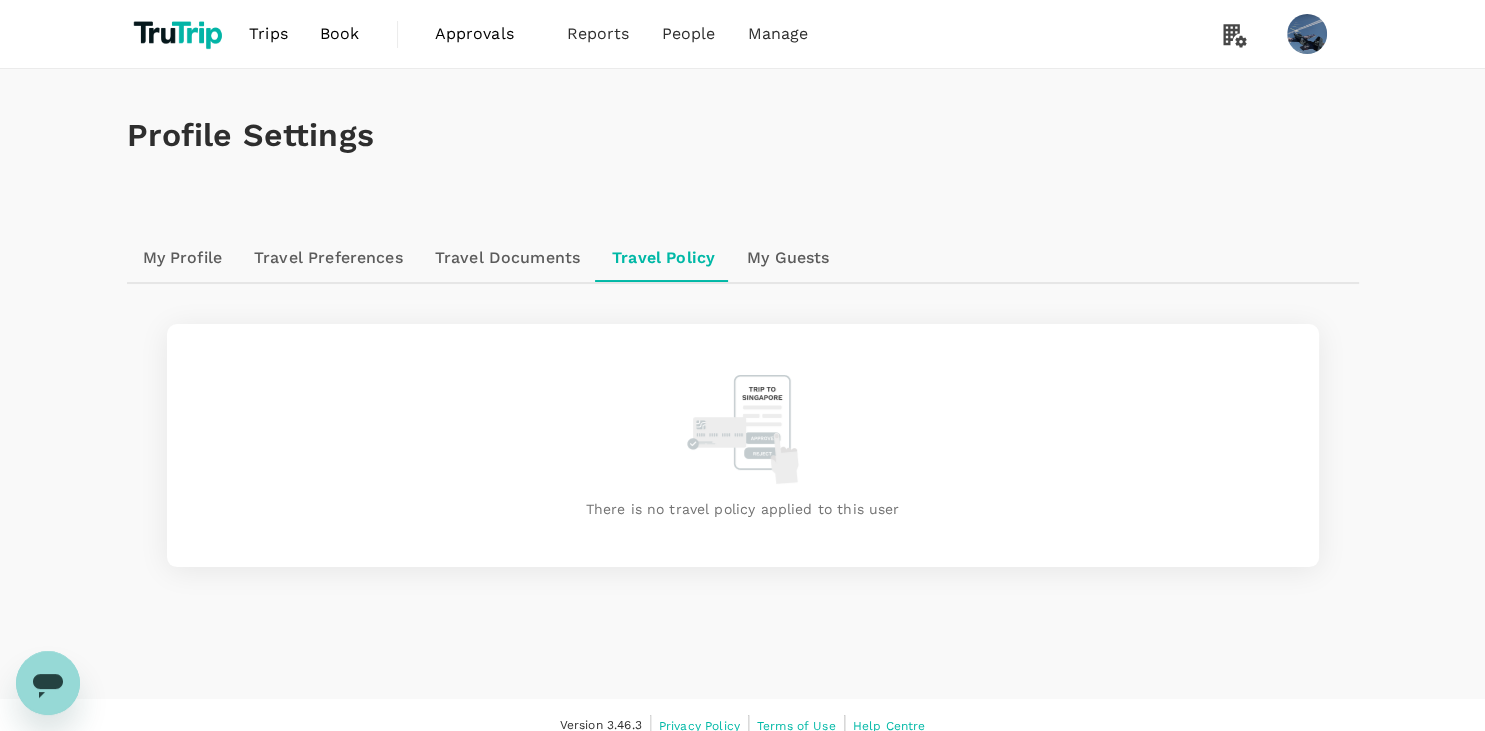 click on "Travel Documents" at bounding box center (507, 258) 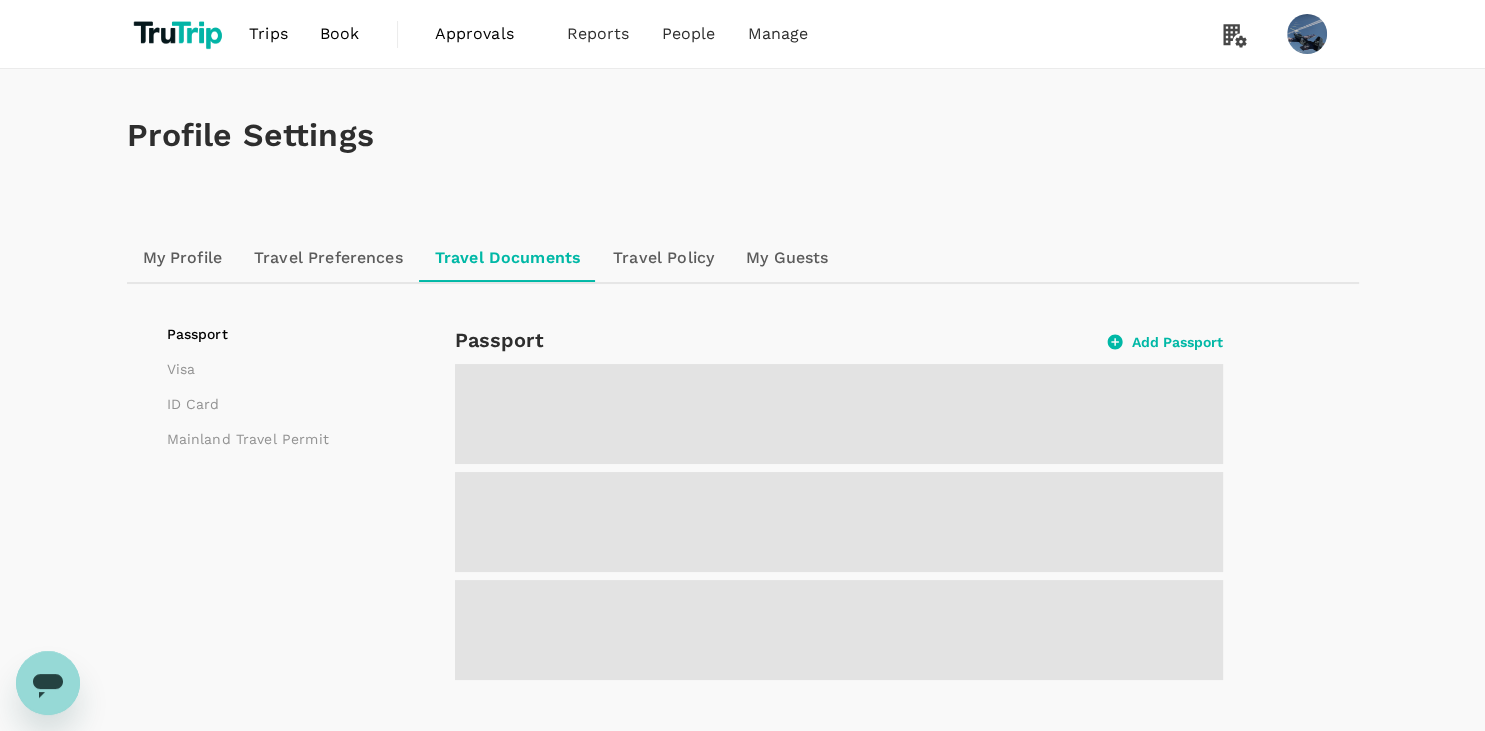 click on "Travel Preferences" at bounding box center (328, 258) 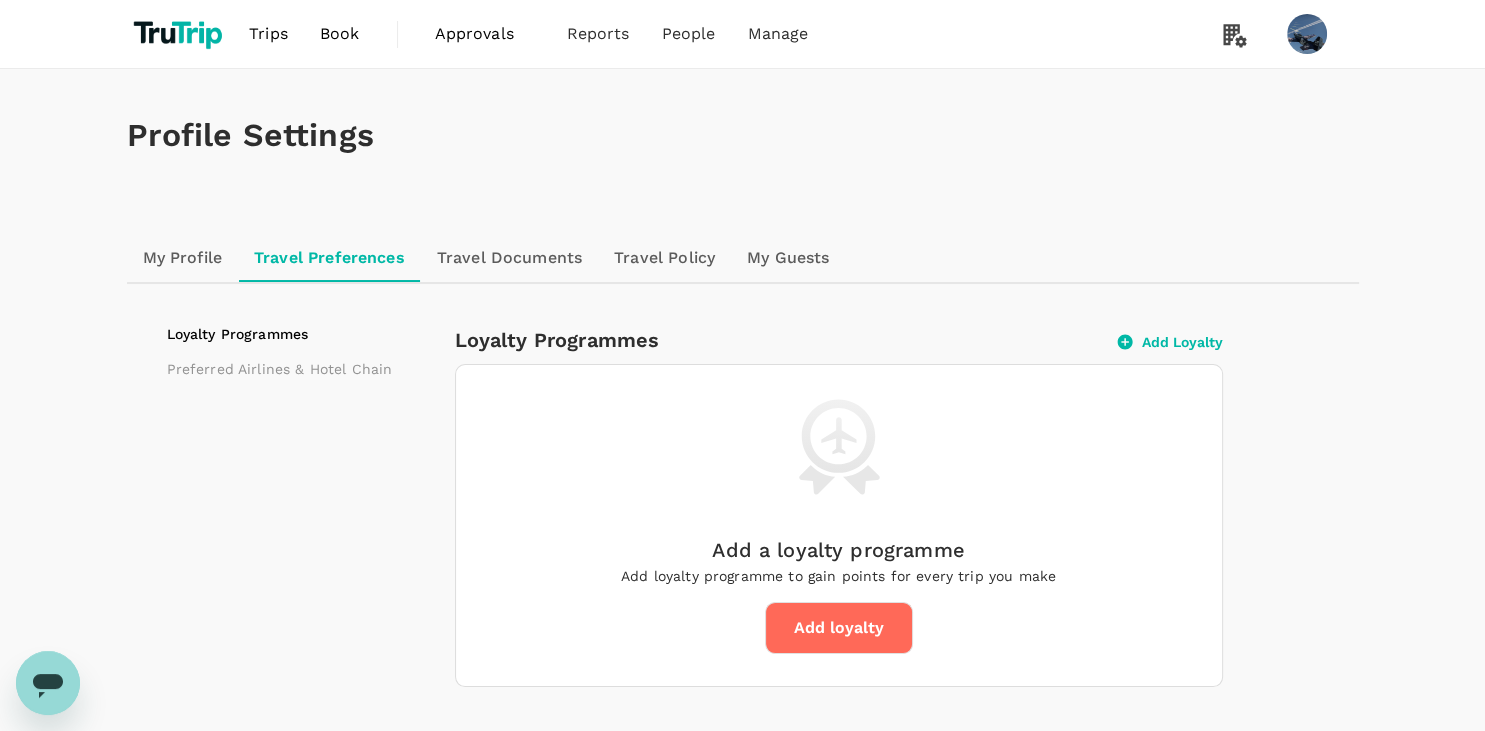 click on "My Profile" at bounding box center (183, 258) 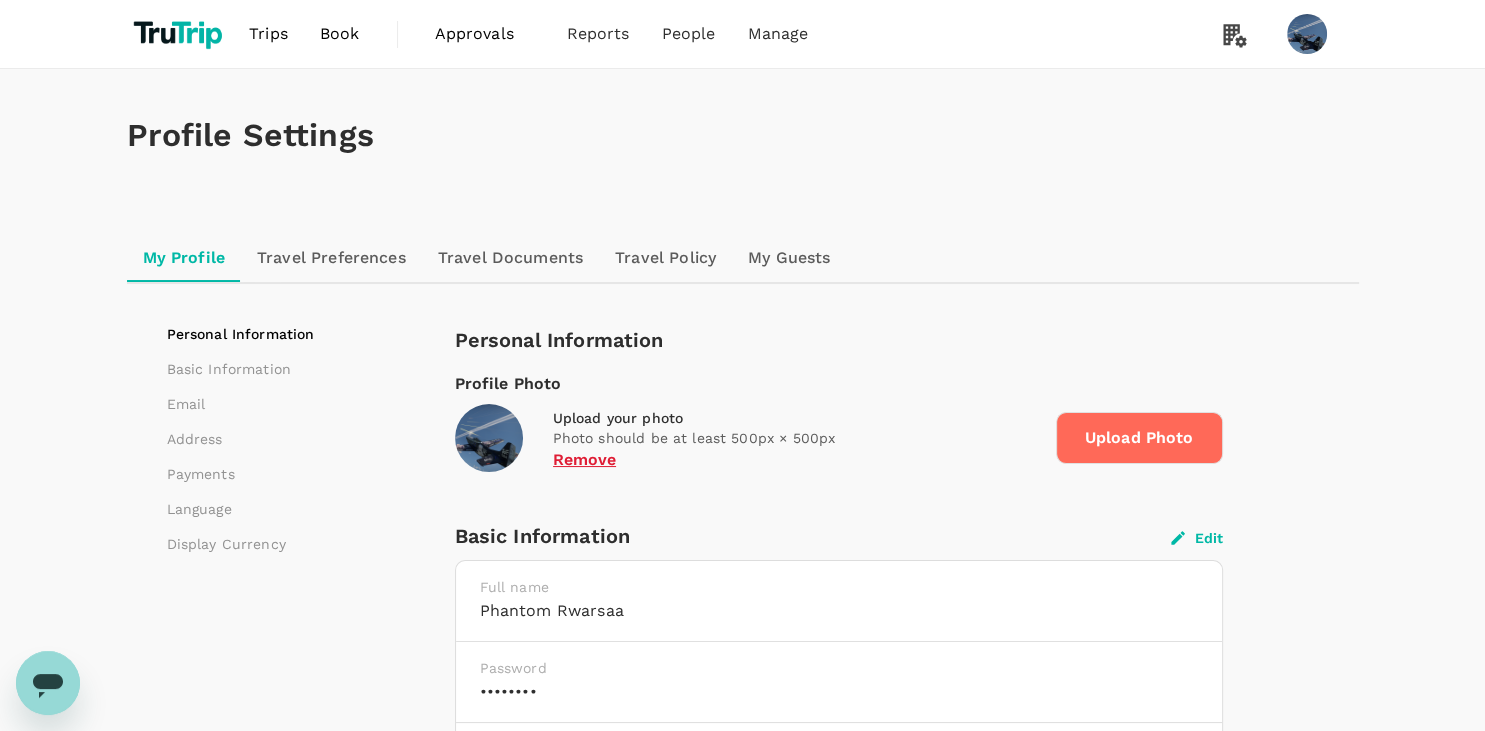 click on "Travel Documents" at bounding box center [510, 258] 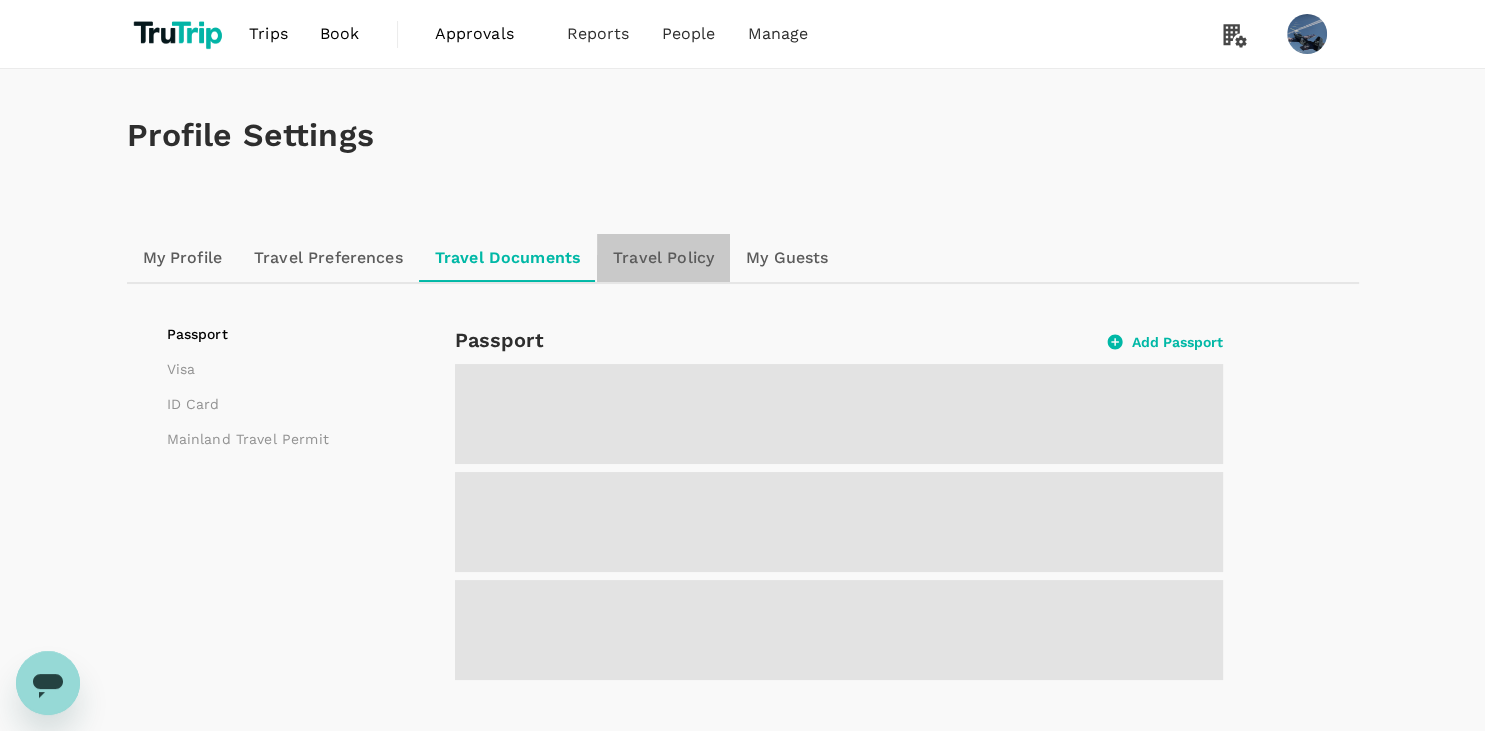 click on "Travel Policy" at bounding box center [663, 258] 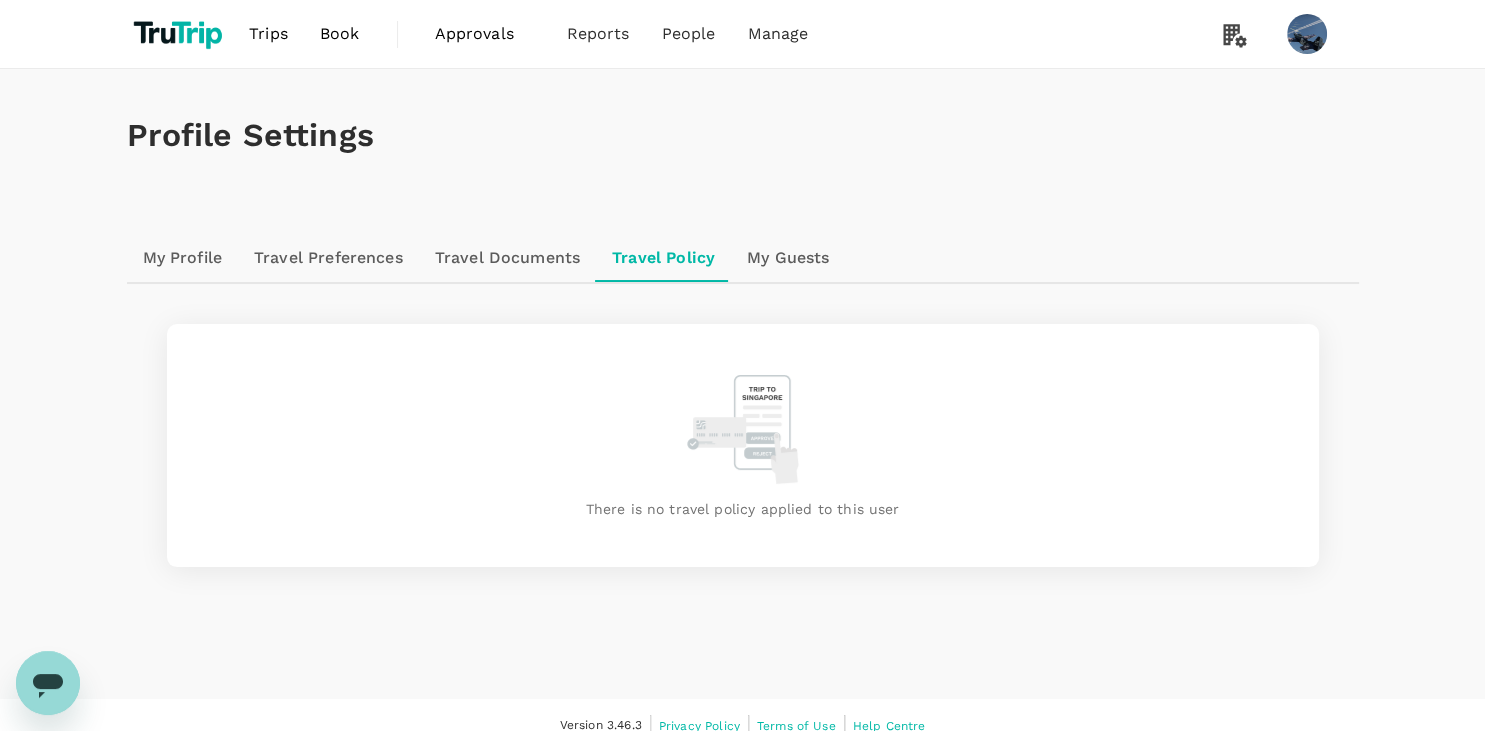 click on "My Guests" at bounding box center [788, 258] 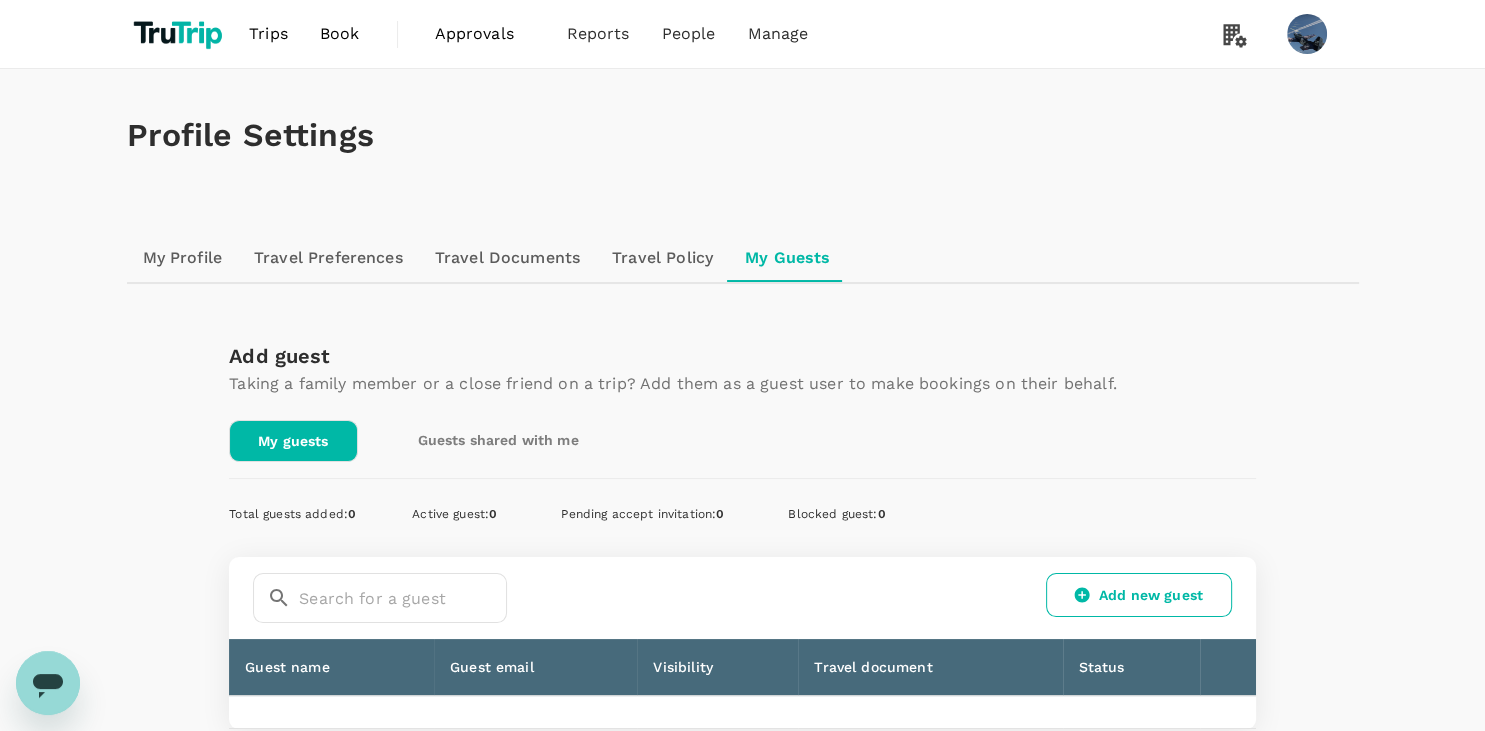click on "My guests" at bounding box center [293, 441] 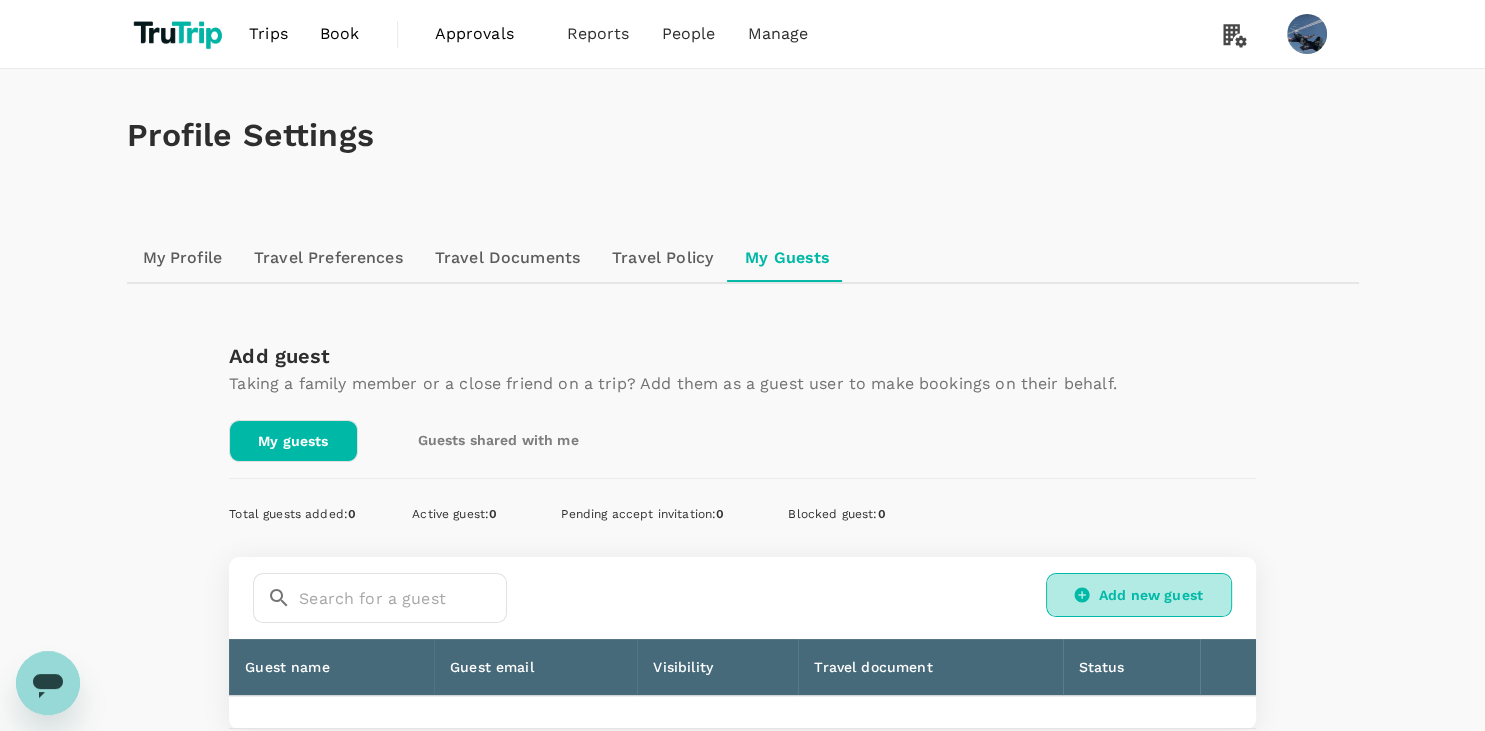 click on "Add new guest" at bounding box center (1139, 595) 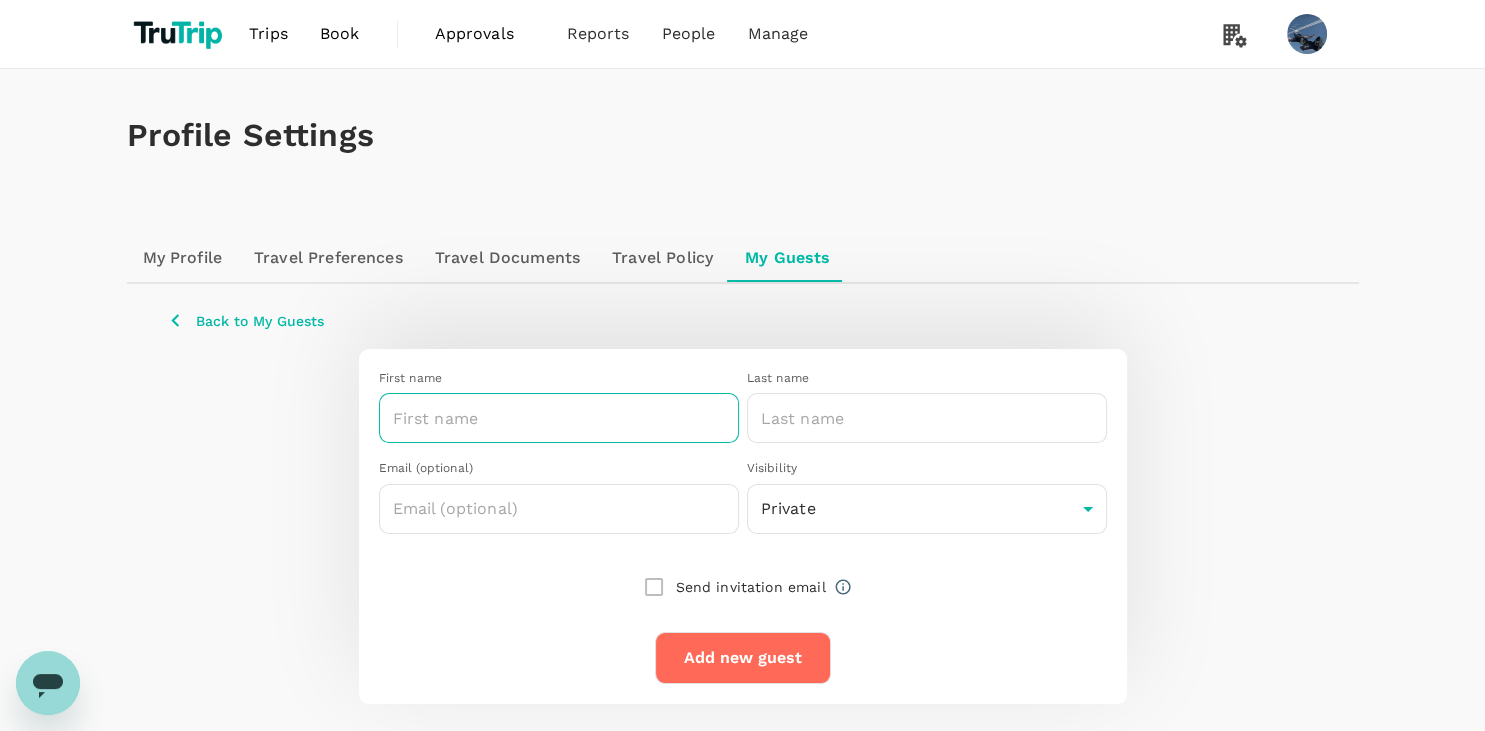 click at bounding box center [559, 418] 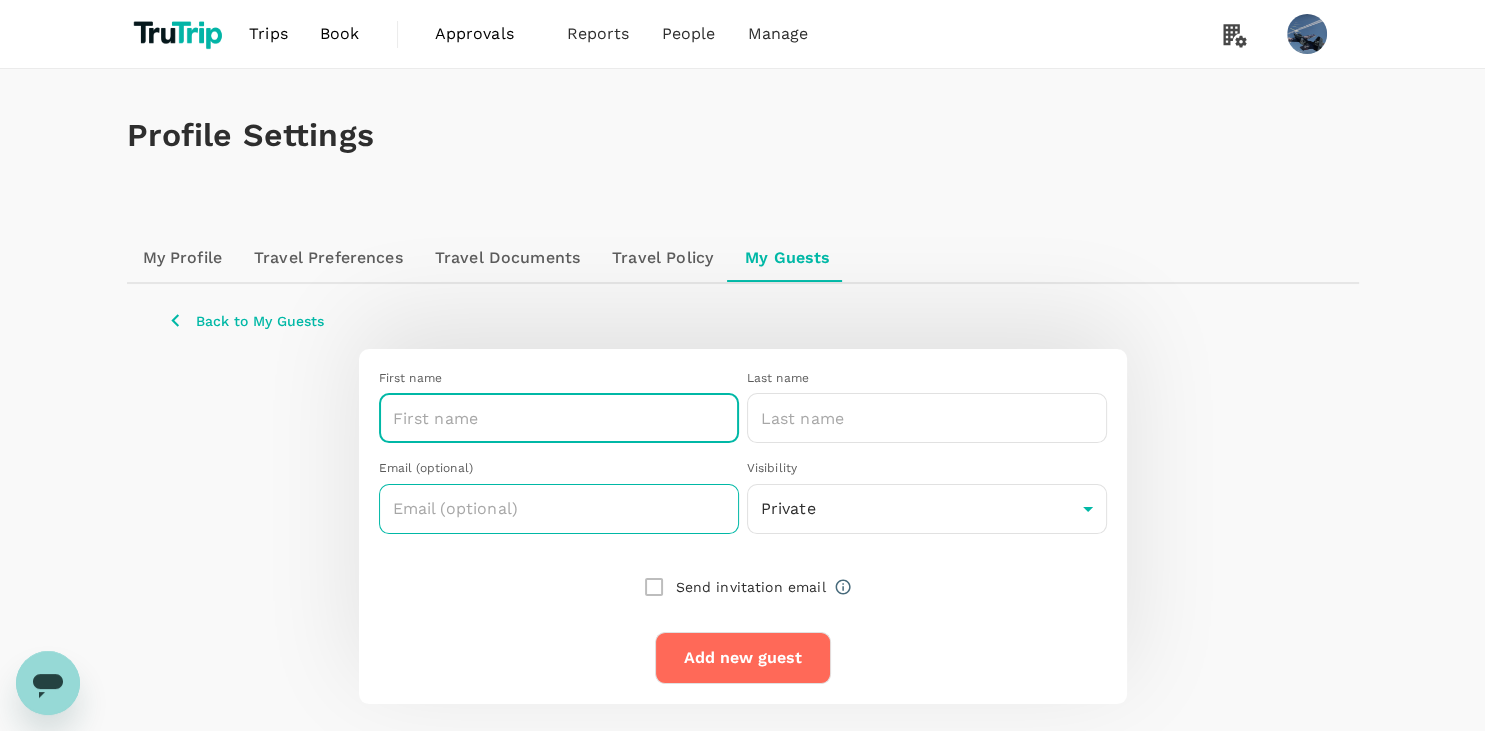 click at bounding box center (559, 509) 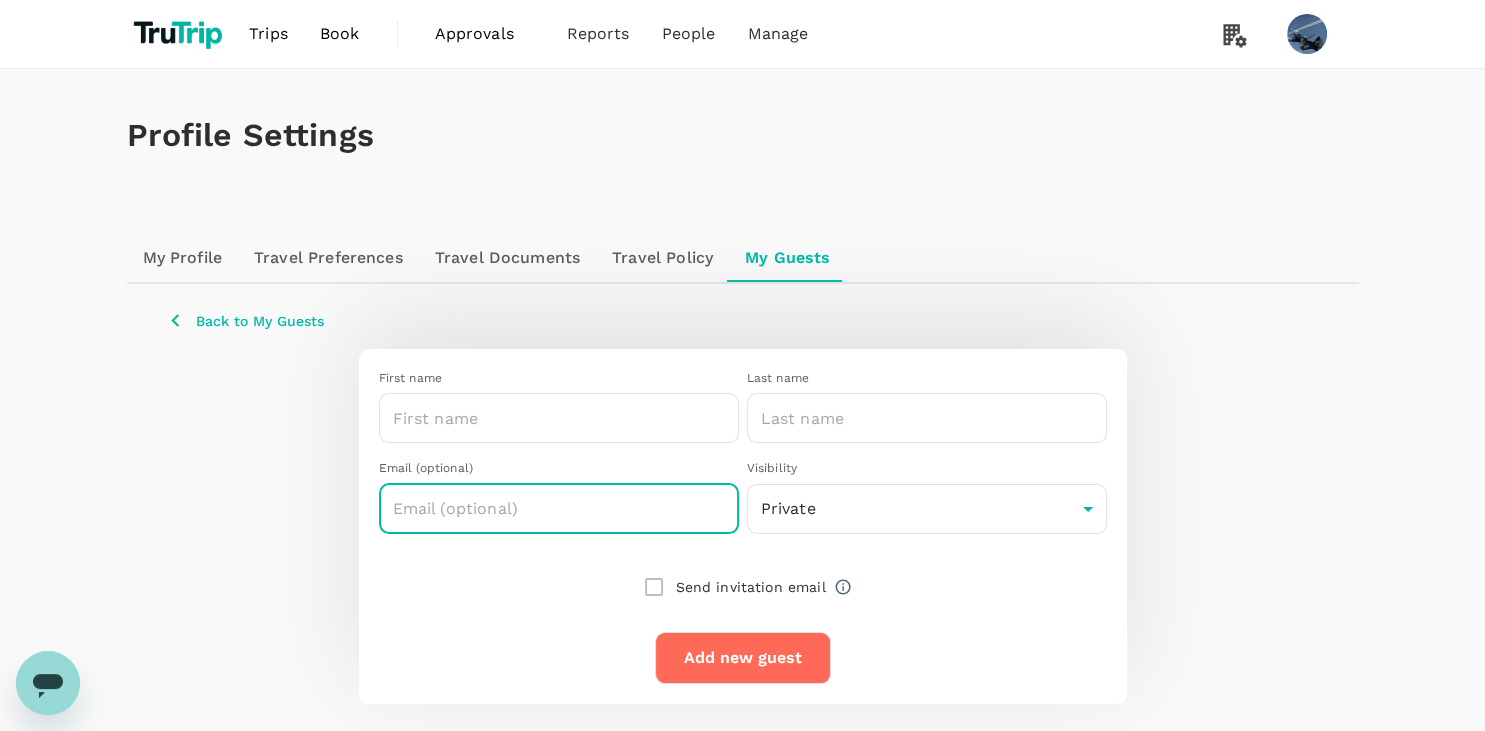 click at bounding box center [559, 509] 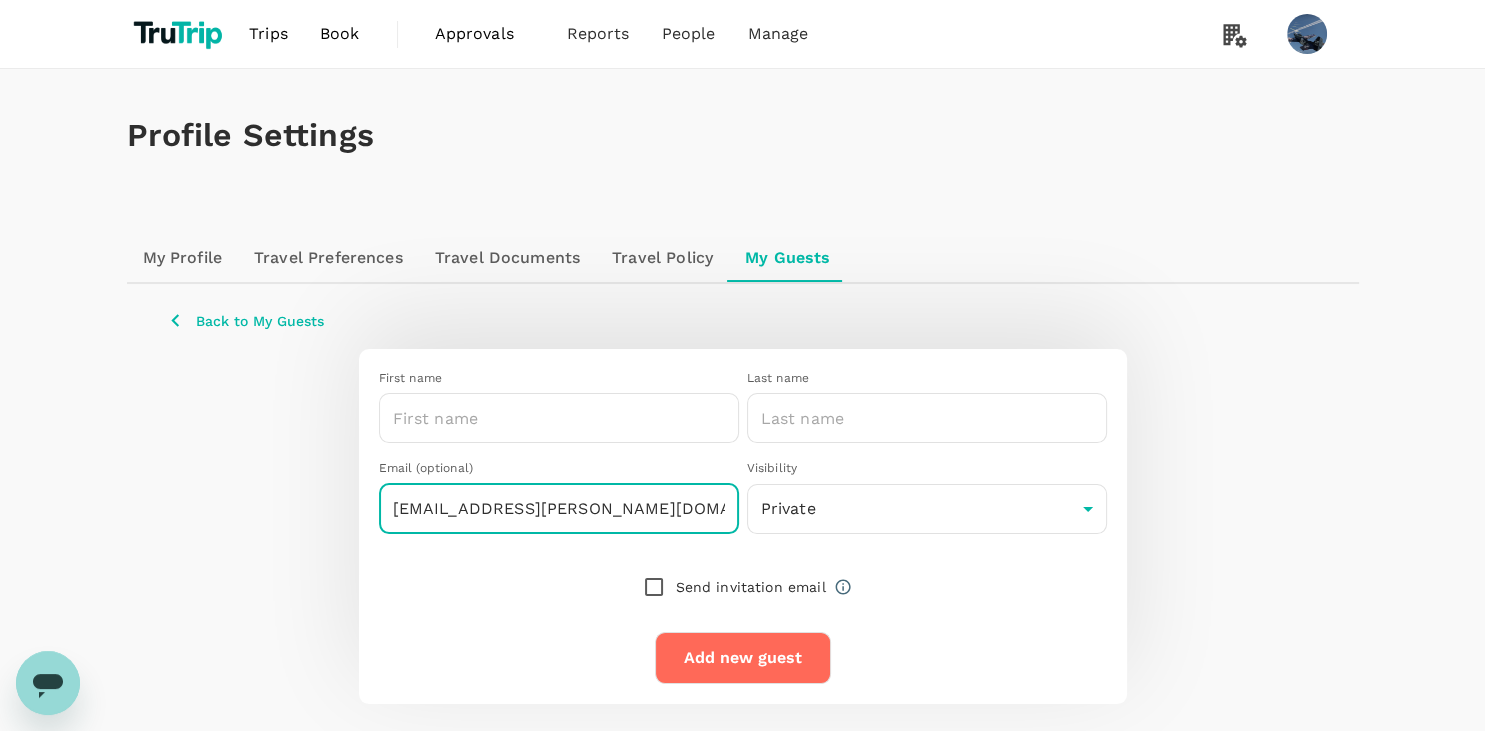 click on "hanggoro.zeto+1@gmail.com" at bounding box center [559, 509] 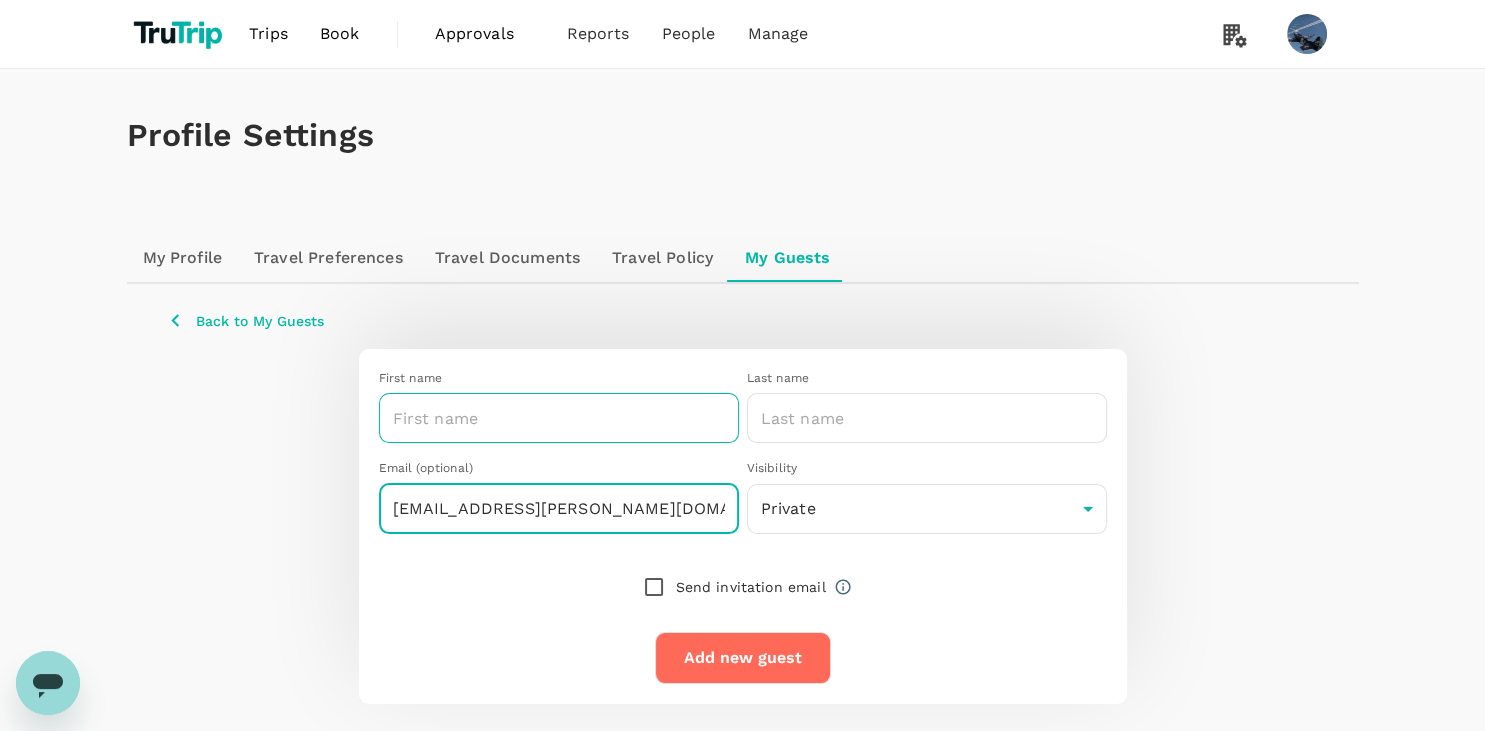 type on "hanggoro.zeto@gmail.com" 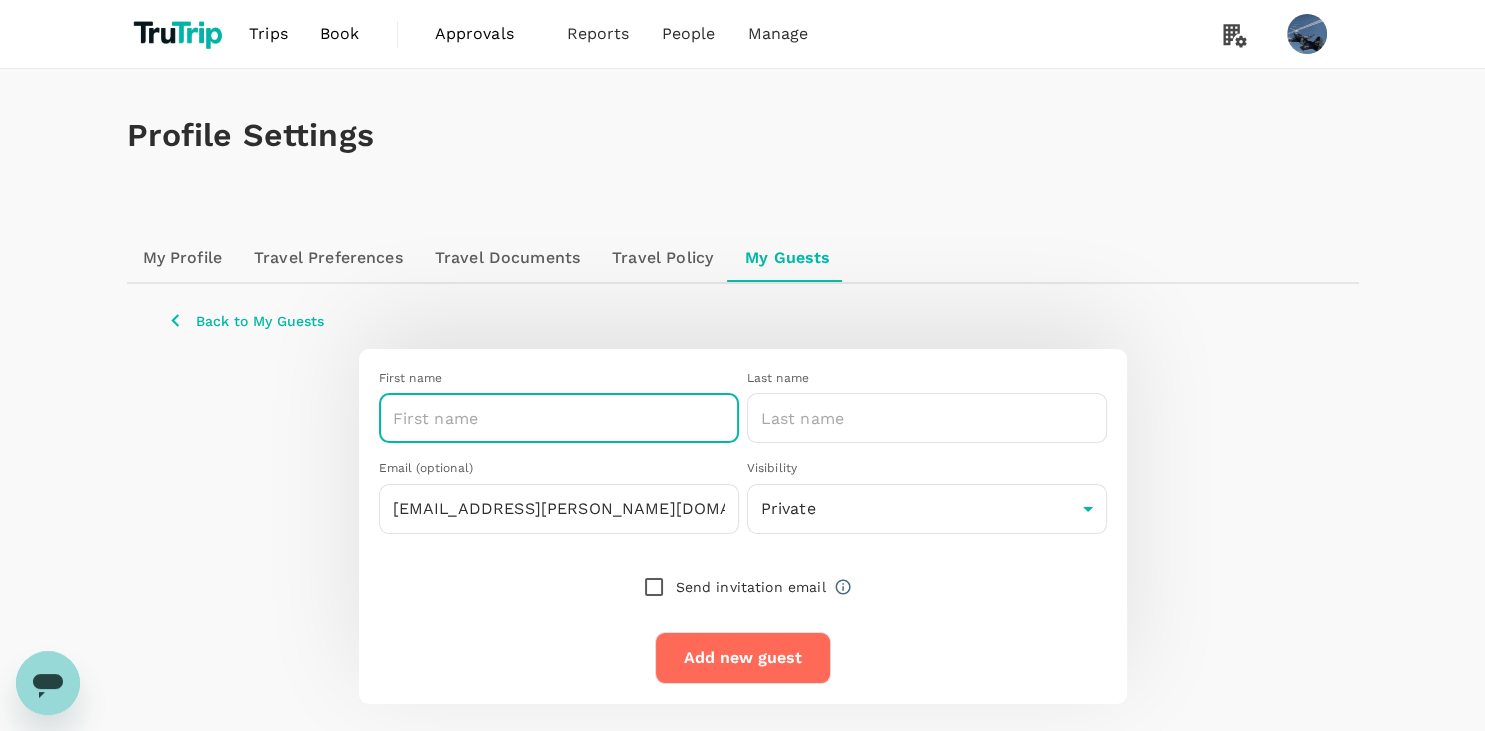 click at bounding box center [559, 418] 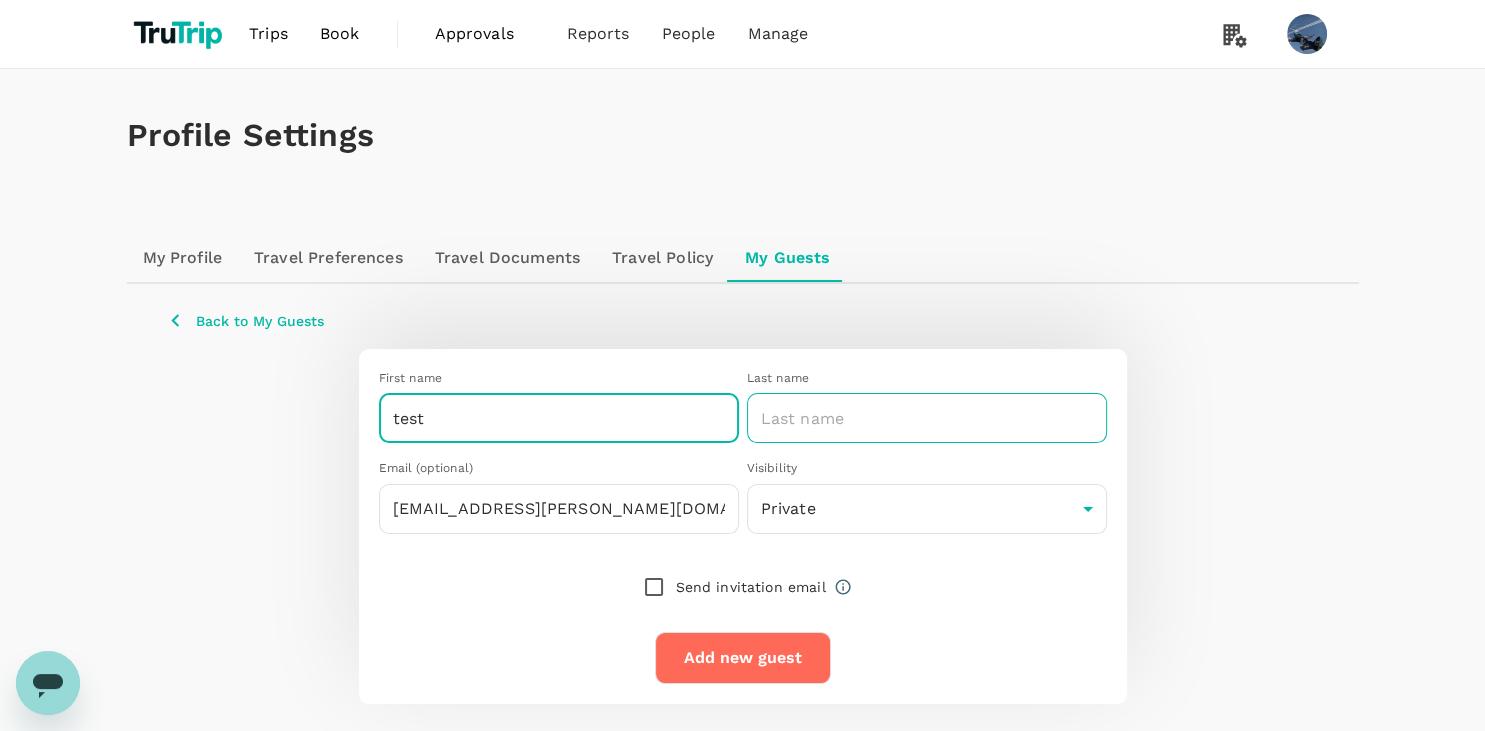 type on "test" 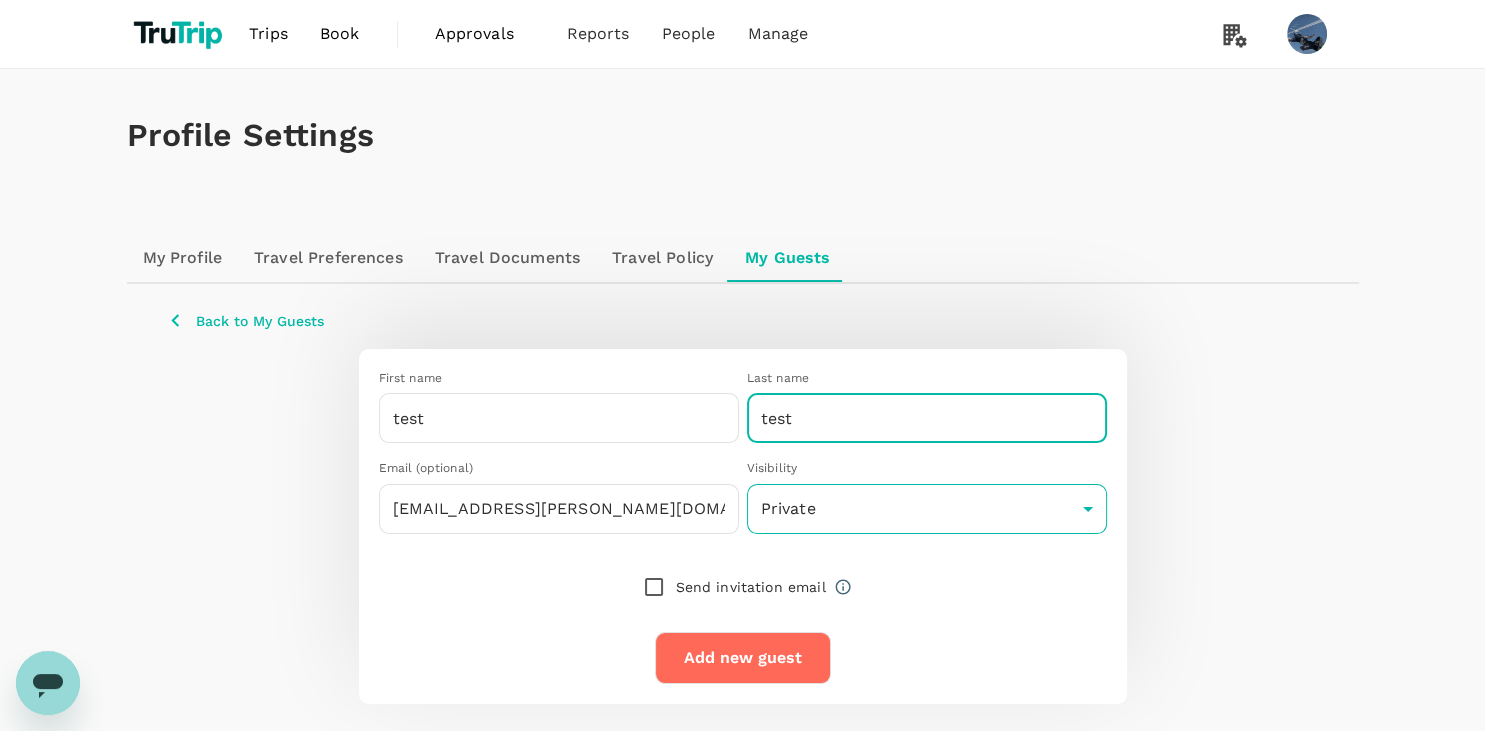 type on "test" 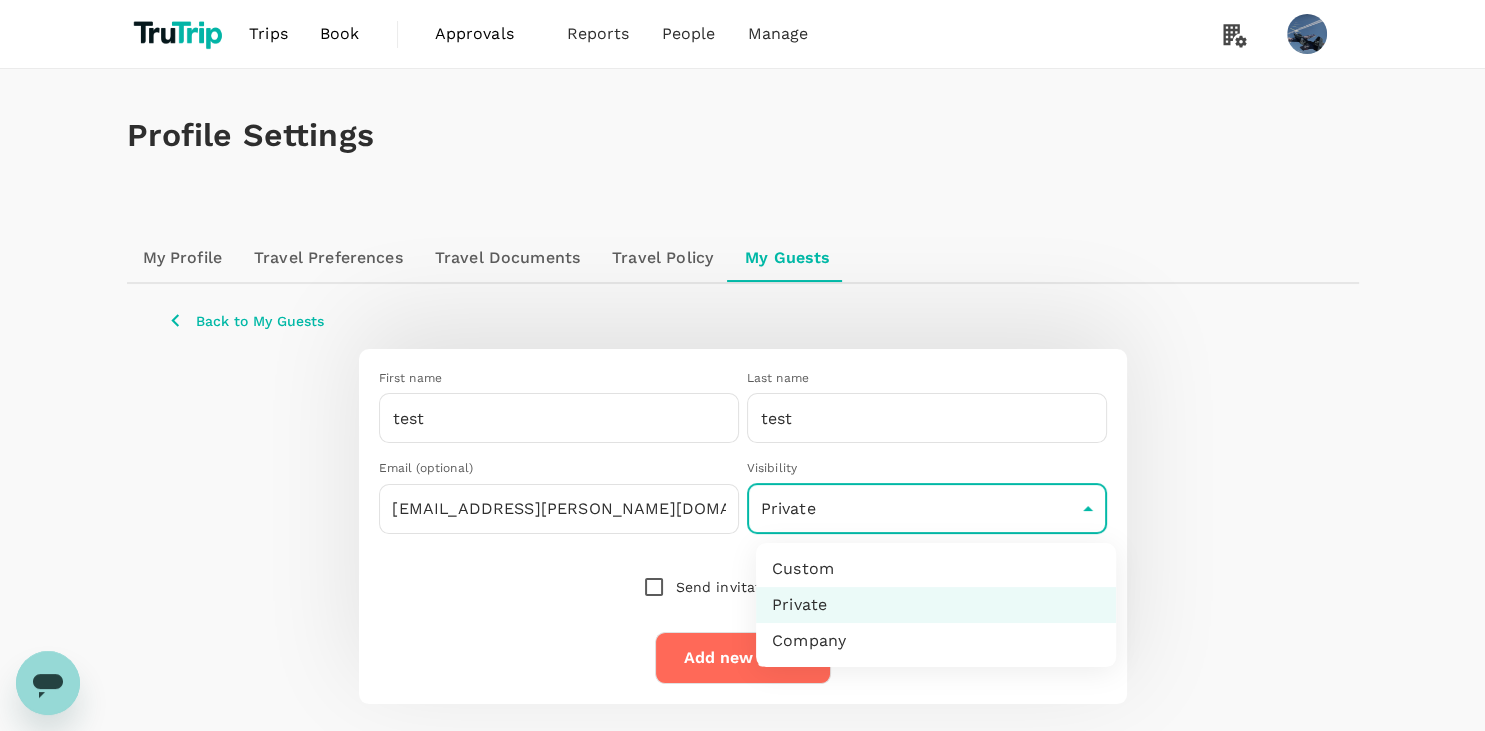 click on "Trips Book Approvals 0 Reports People Manage Profile Settings My Profile Travel Preferences Travel Documents Travel Policy My Guests Back to My Guests First name test ​ Last name test ​ Email (optional) hanggoro.zeto@gmail.com ​ Visibility Private private ​ Send invitation email Add new guest Version 3.46.3 Privacy Policy Terms of Use Help Centre Custom Private Company" at bounding box center (742, 394) 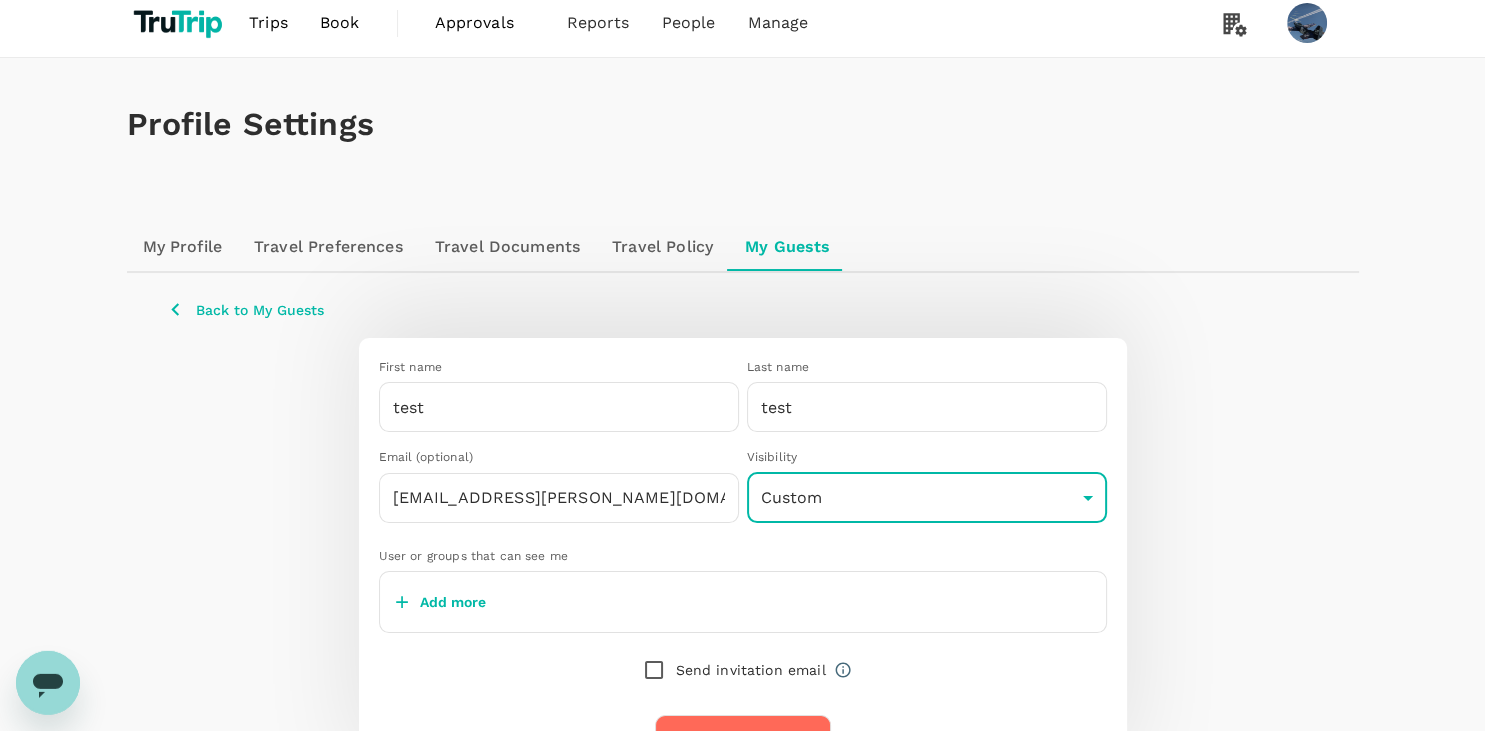 scroll, scrollTop: 149, scrollLeft: 0, axis: vertical 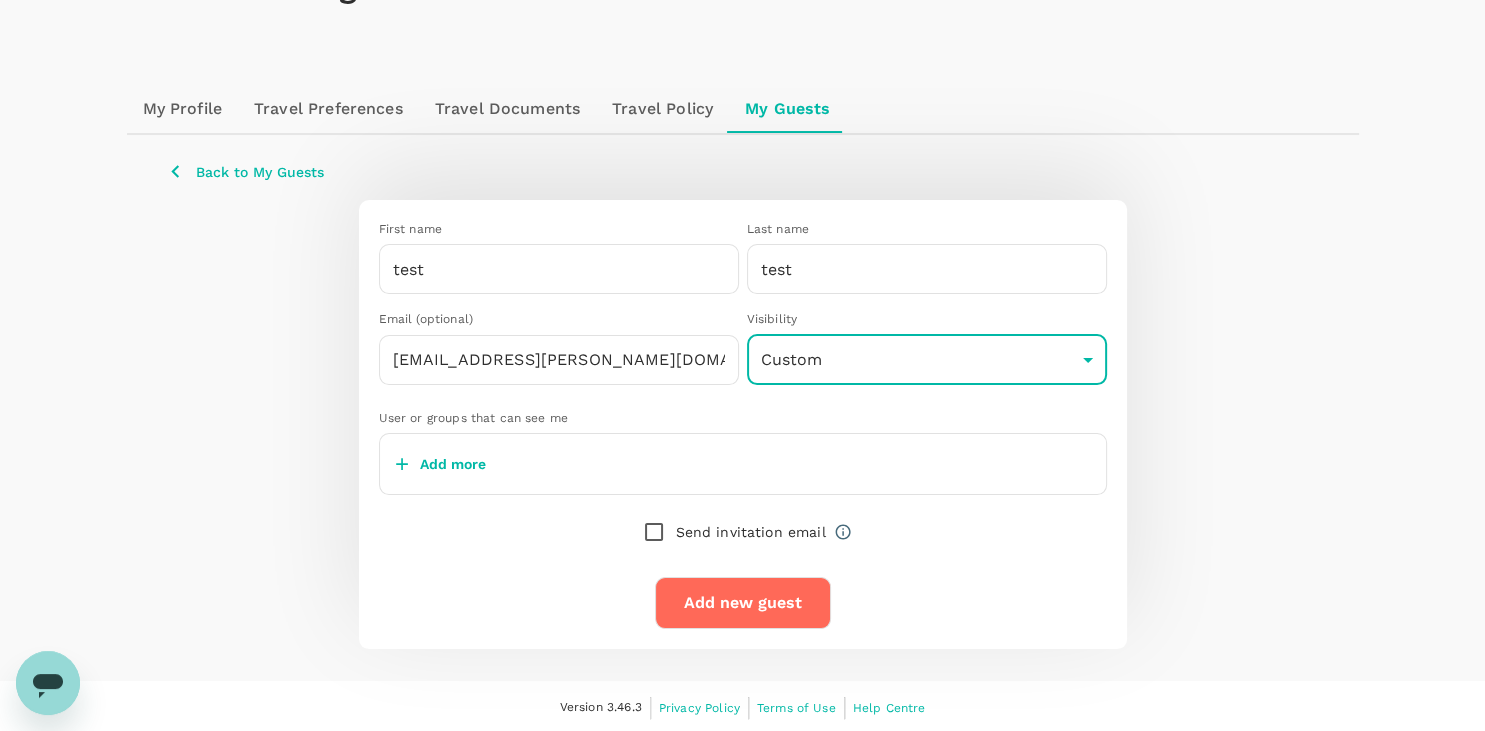 click on "Add more" at bounding box center (453, 464) 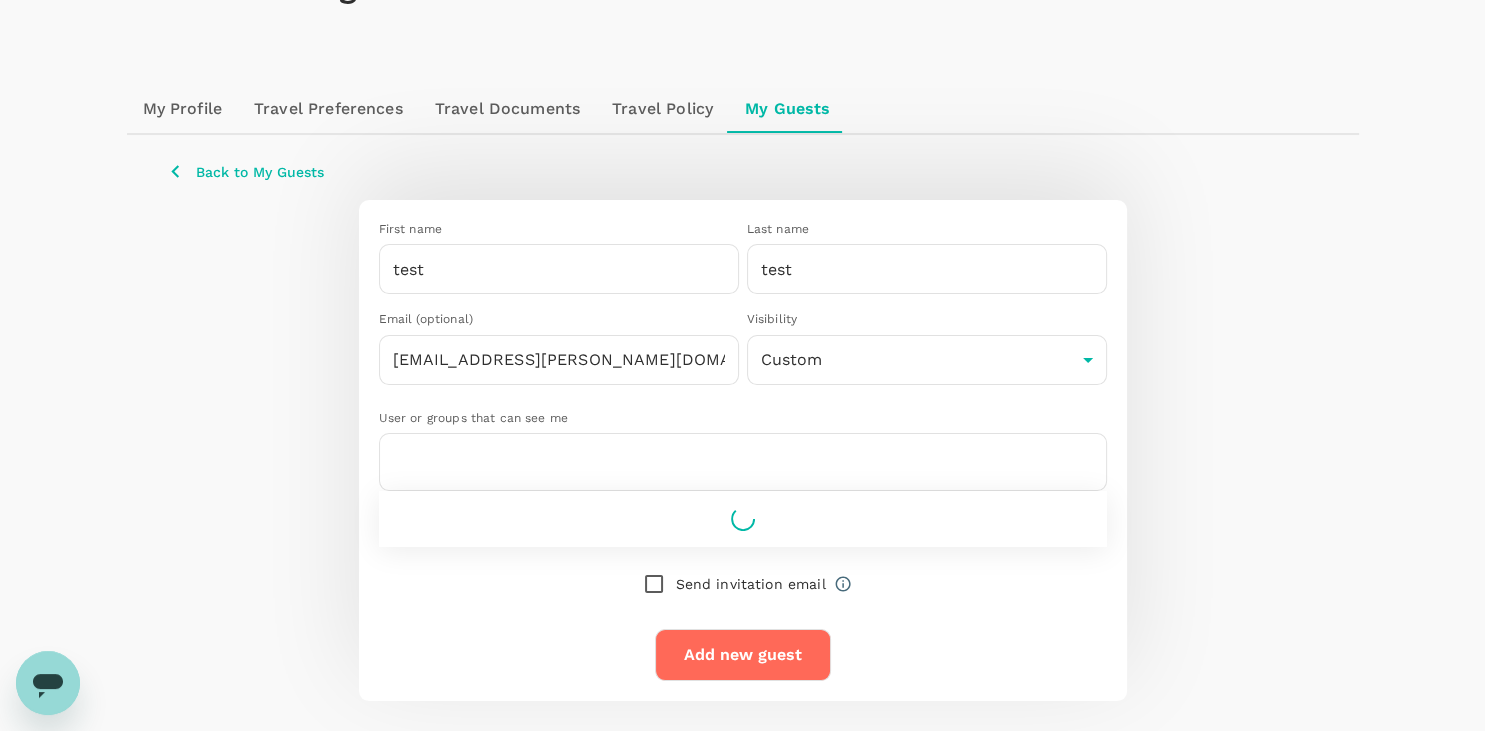 scroll, scrollTop: 145, scrollLeft: 0, axis: vertical 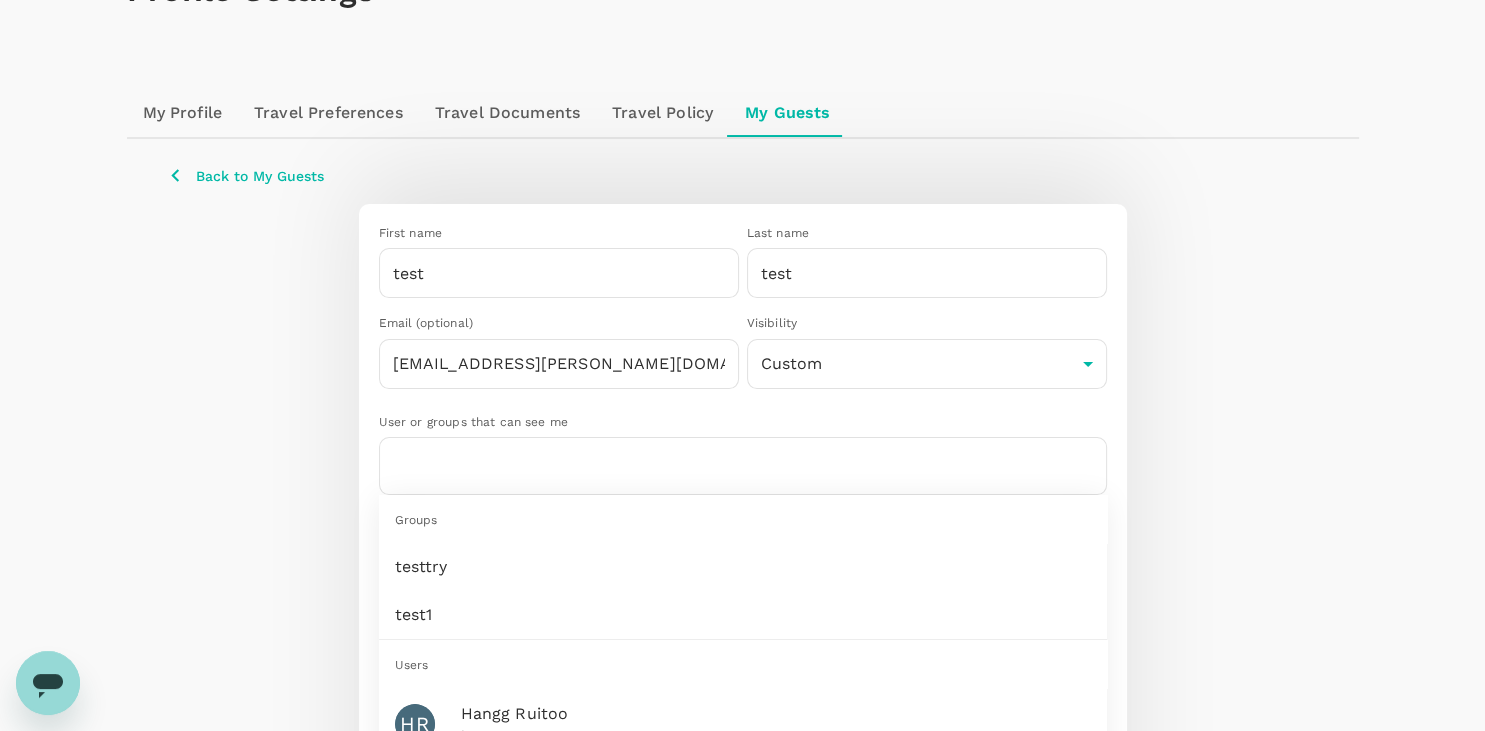 click at bounding box center [493, 466] 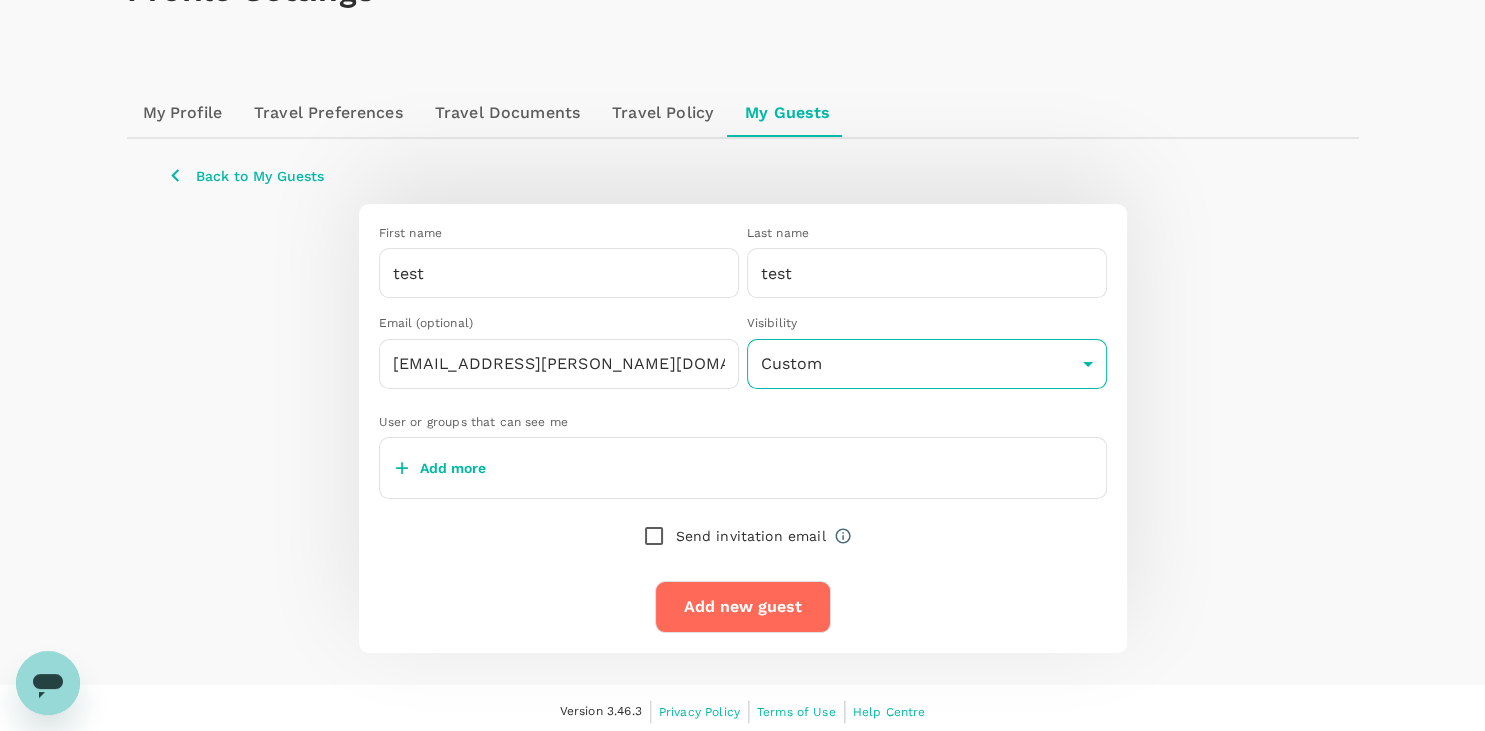 click on "Trips Book Approvals 0 Reports People Manage Profile Settings My Profile Travel Preferences Travel Documents Travel Policy My Guests Back to My Guests First name test ​ Last name test ​ Email (optional) hanggoro.zeto@gmail.com ​ Visibility Custom custom ​ User or groups that can see me Add more Send invitation email Add new guest Version 3.46.3 Privacy Policy Terms of Use Help Centre" at bounding box center (742, 297) 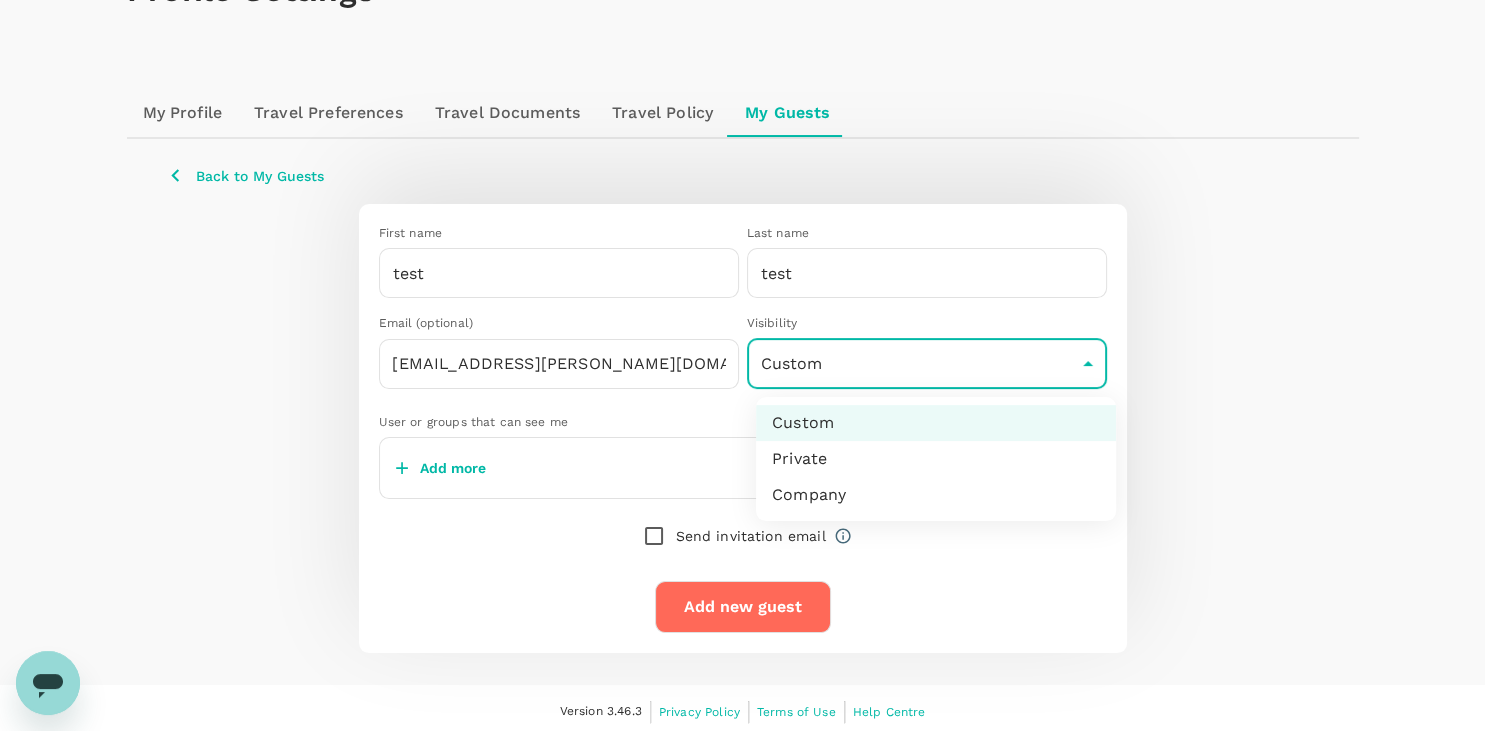 click on "Private" at bounding box center (936, 459) 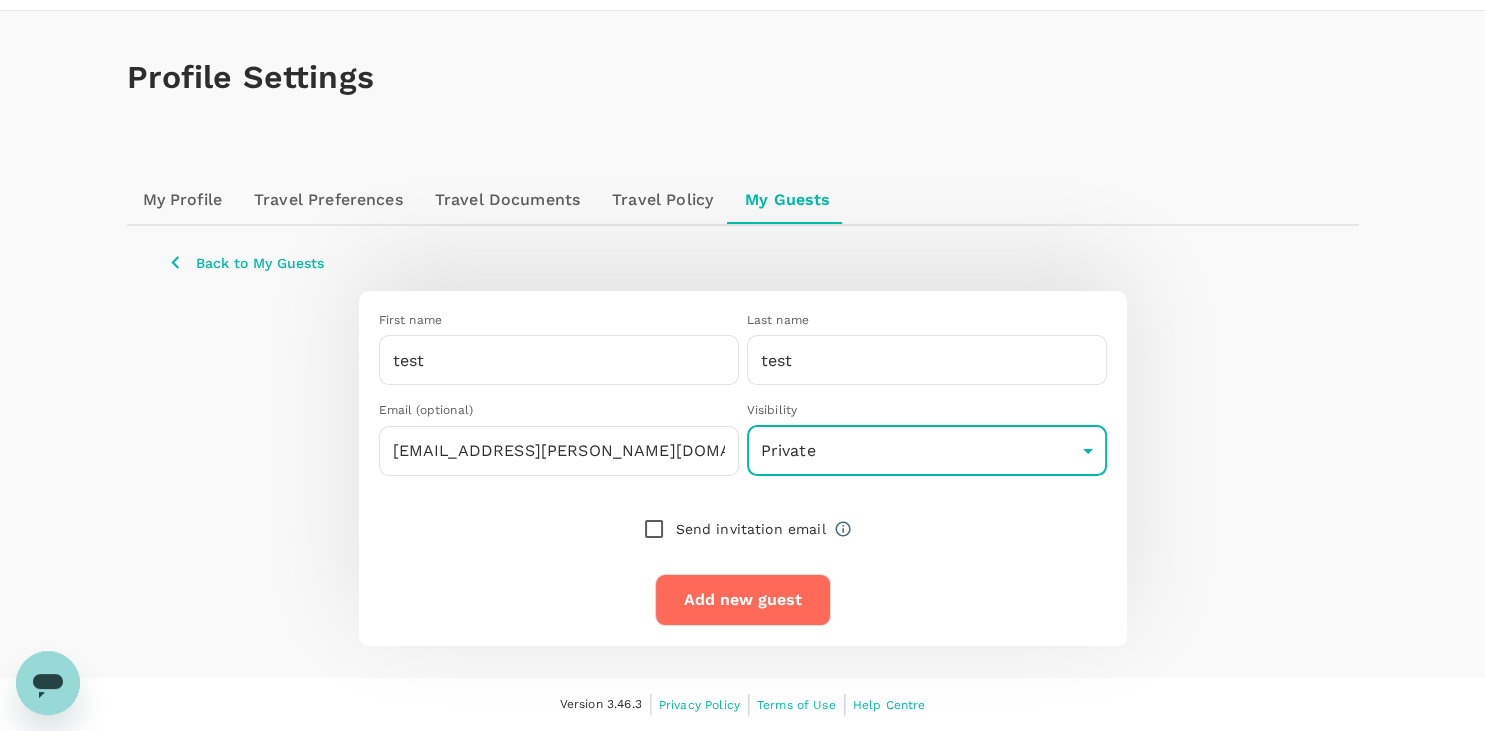type on "private" 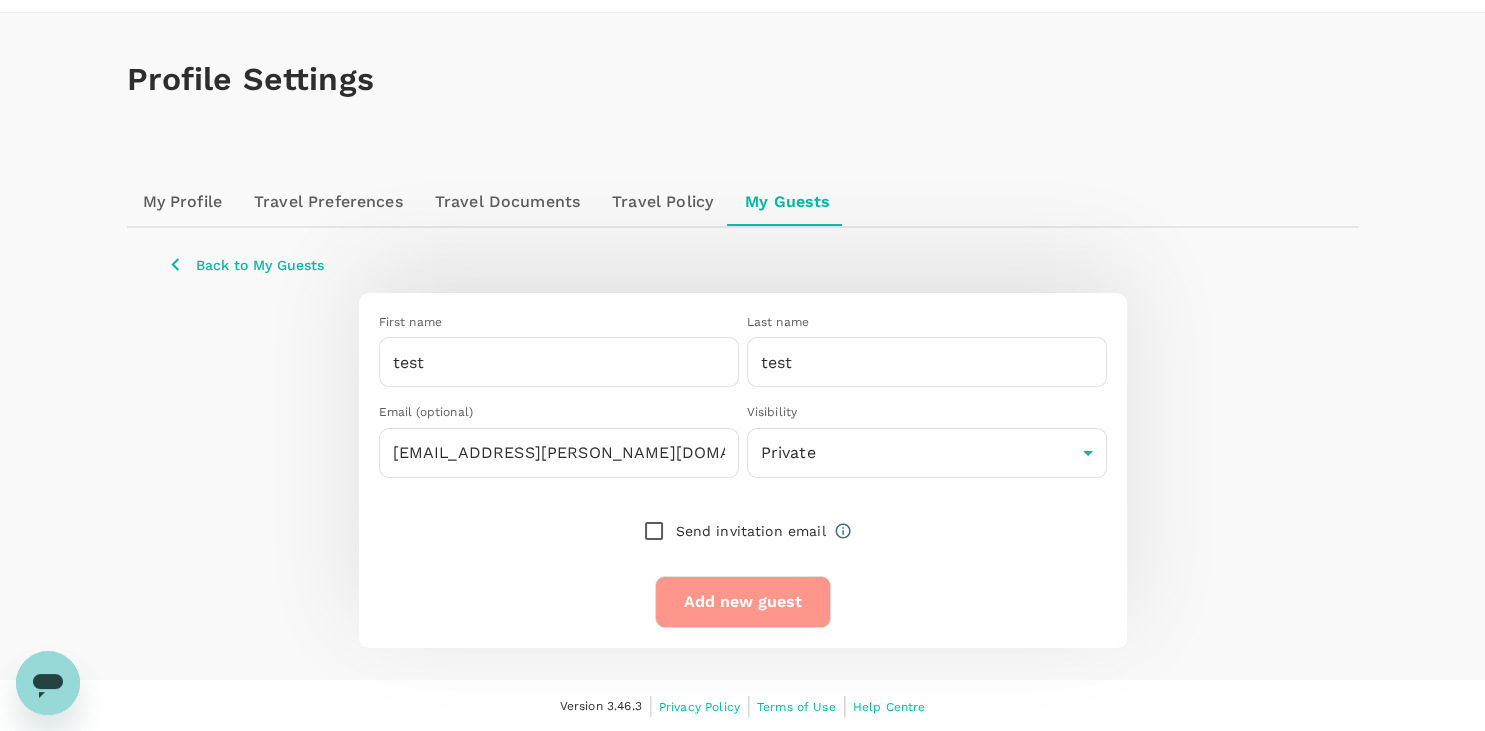 click on "Add new guest" at bounding box center [743, 602] 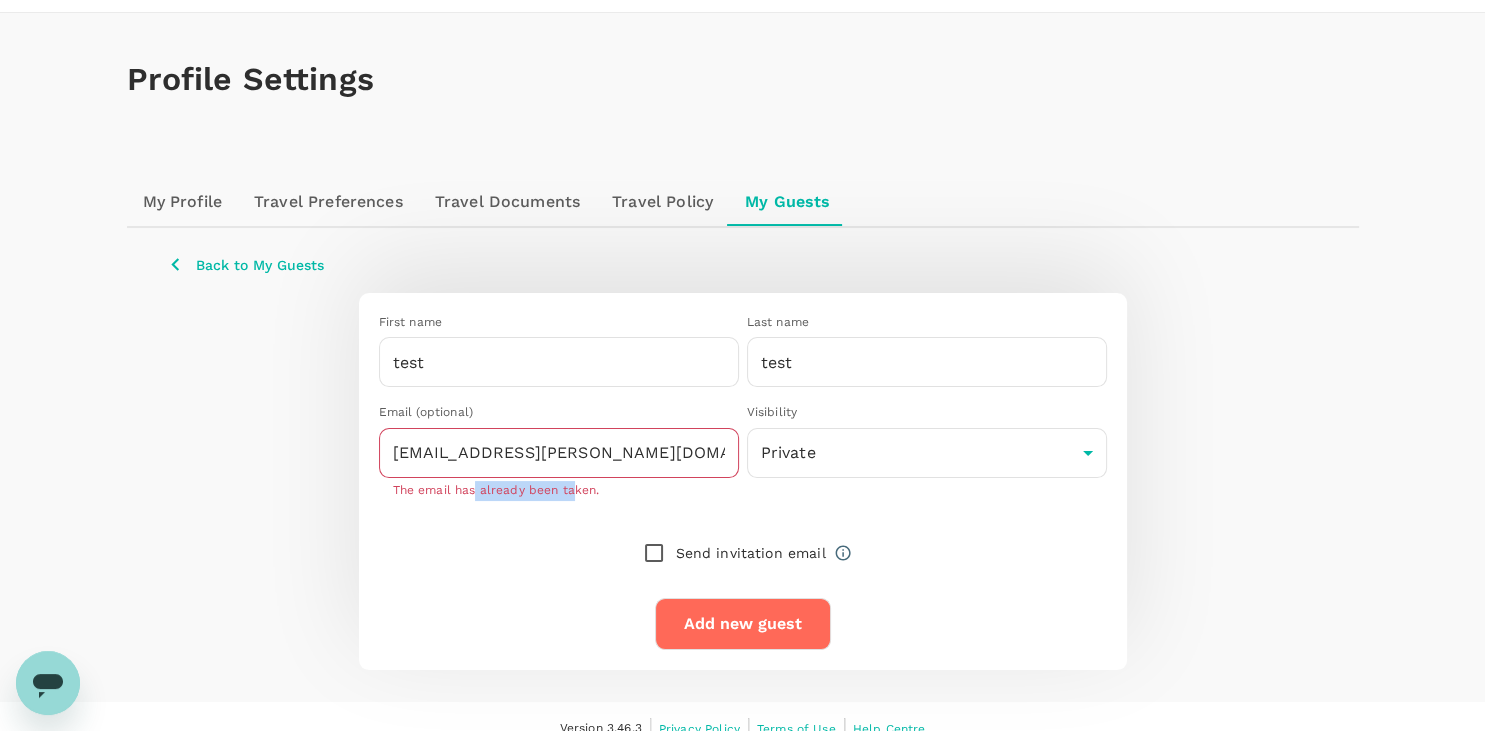 drag, startPoint x: 477, startPoint y: 496, endPoint x: 577, endPoint y: 496, distance: 100 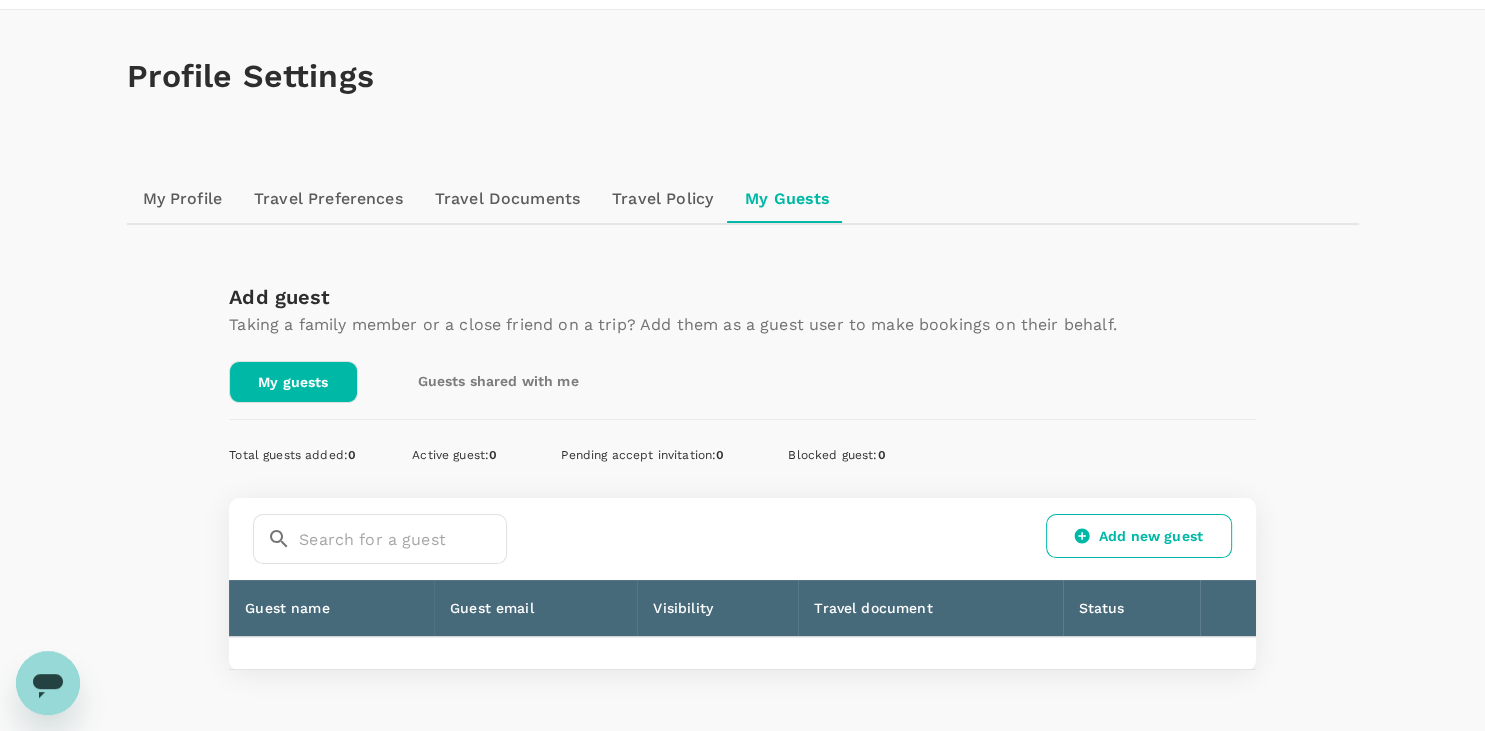 scroll, scrollTop: 0, scrollLeft: 0, axis: both 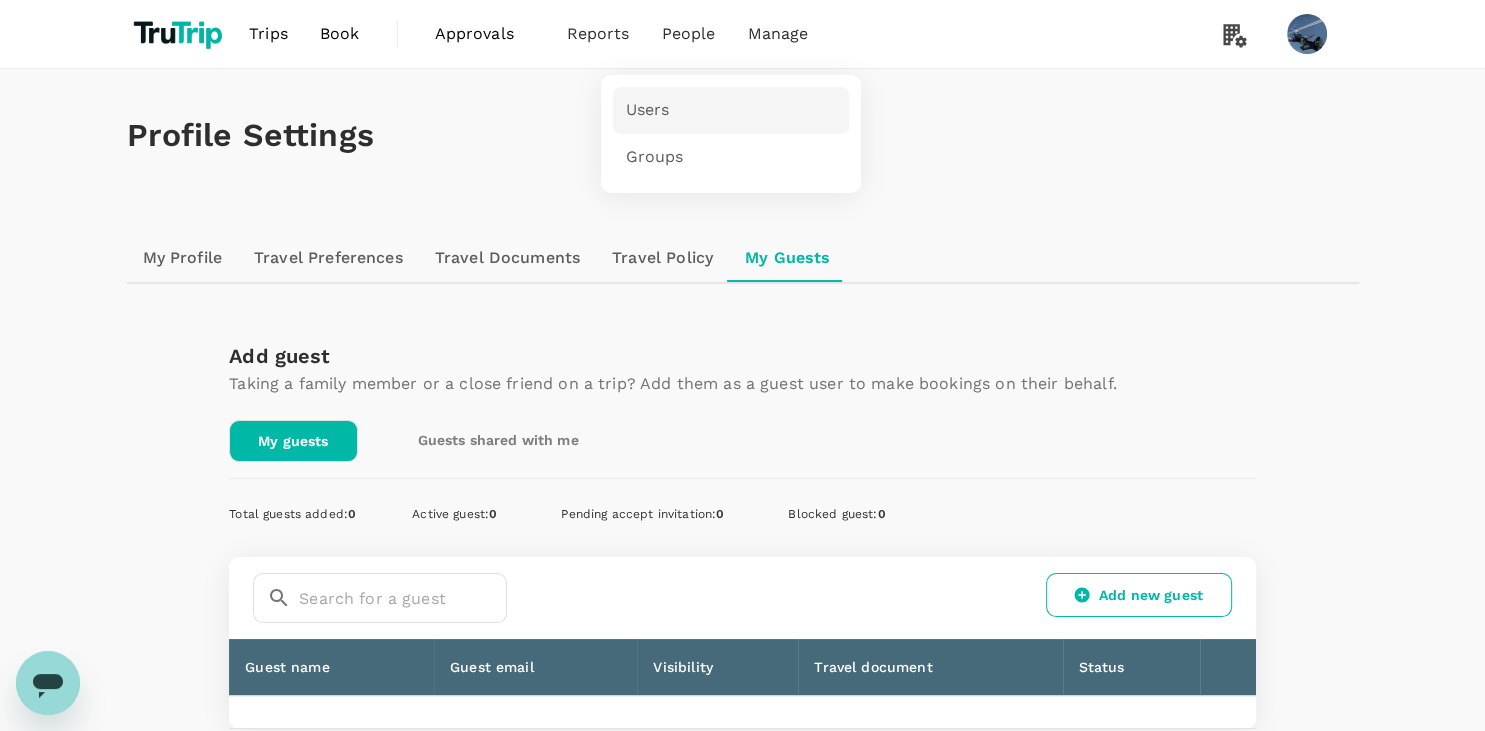 click on "Users" at bounding box center (731, 110) 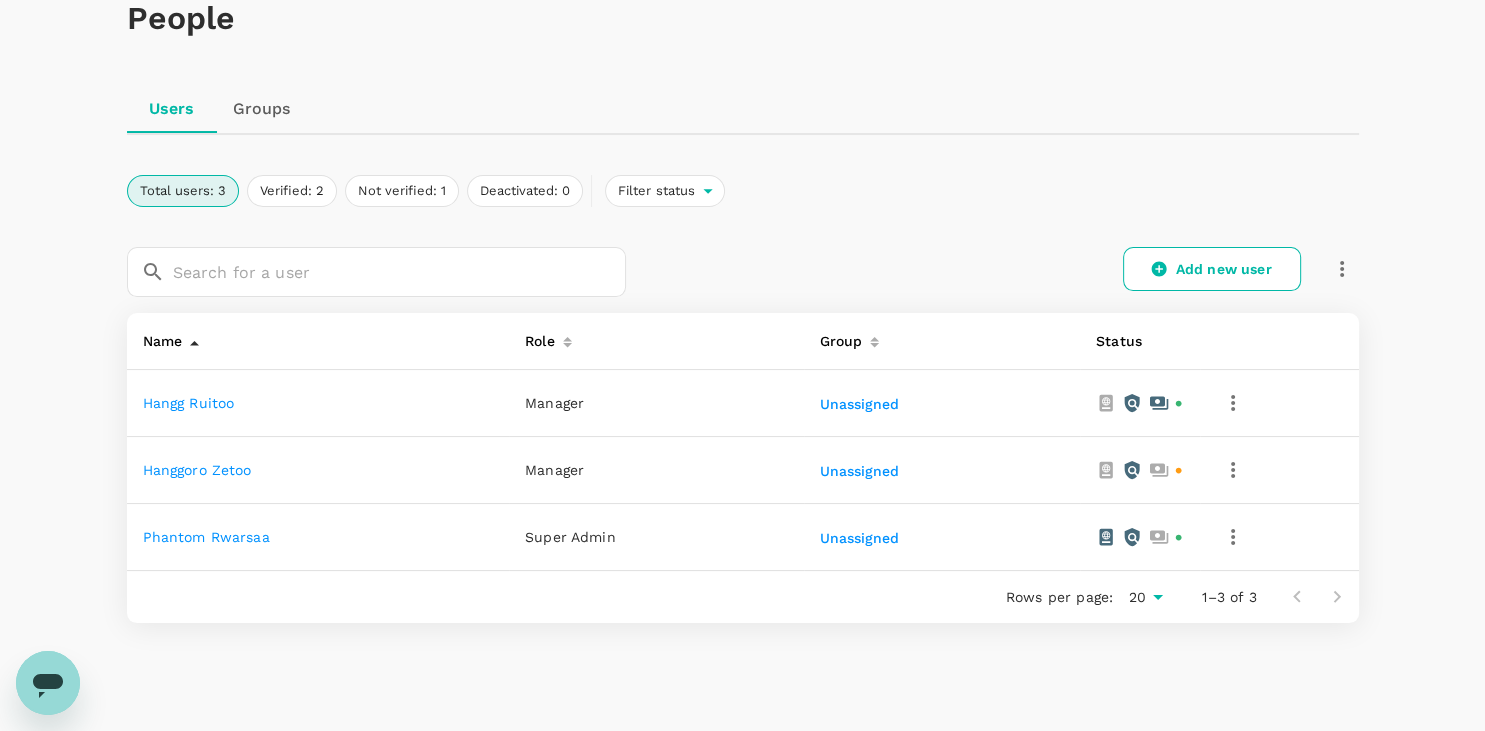 scroll, scrollTop: 188, scrollLeft: 0, axis: vertical 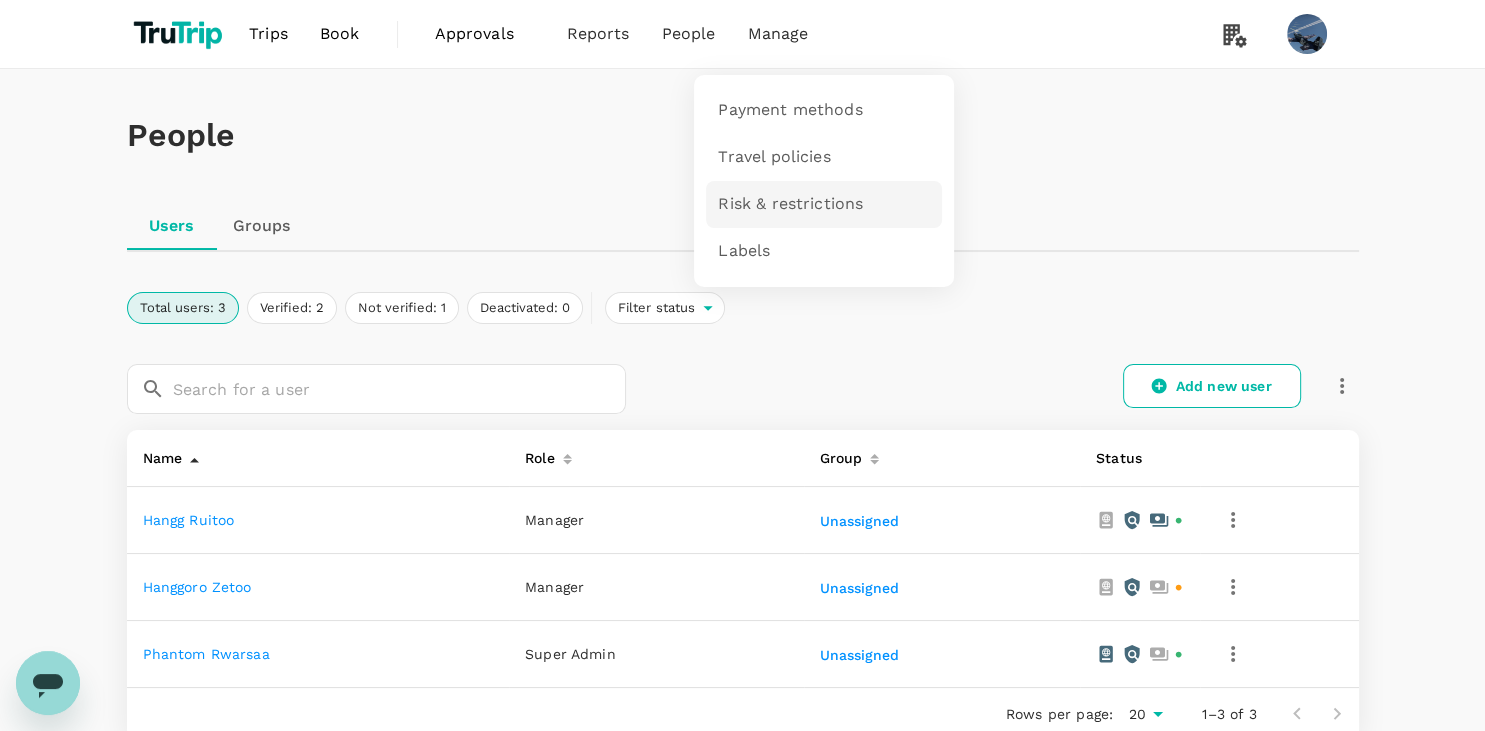 click on "Risk & restrictions" at bounding box center [790, 204] 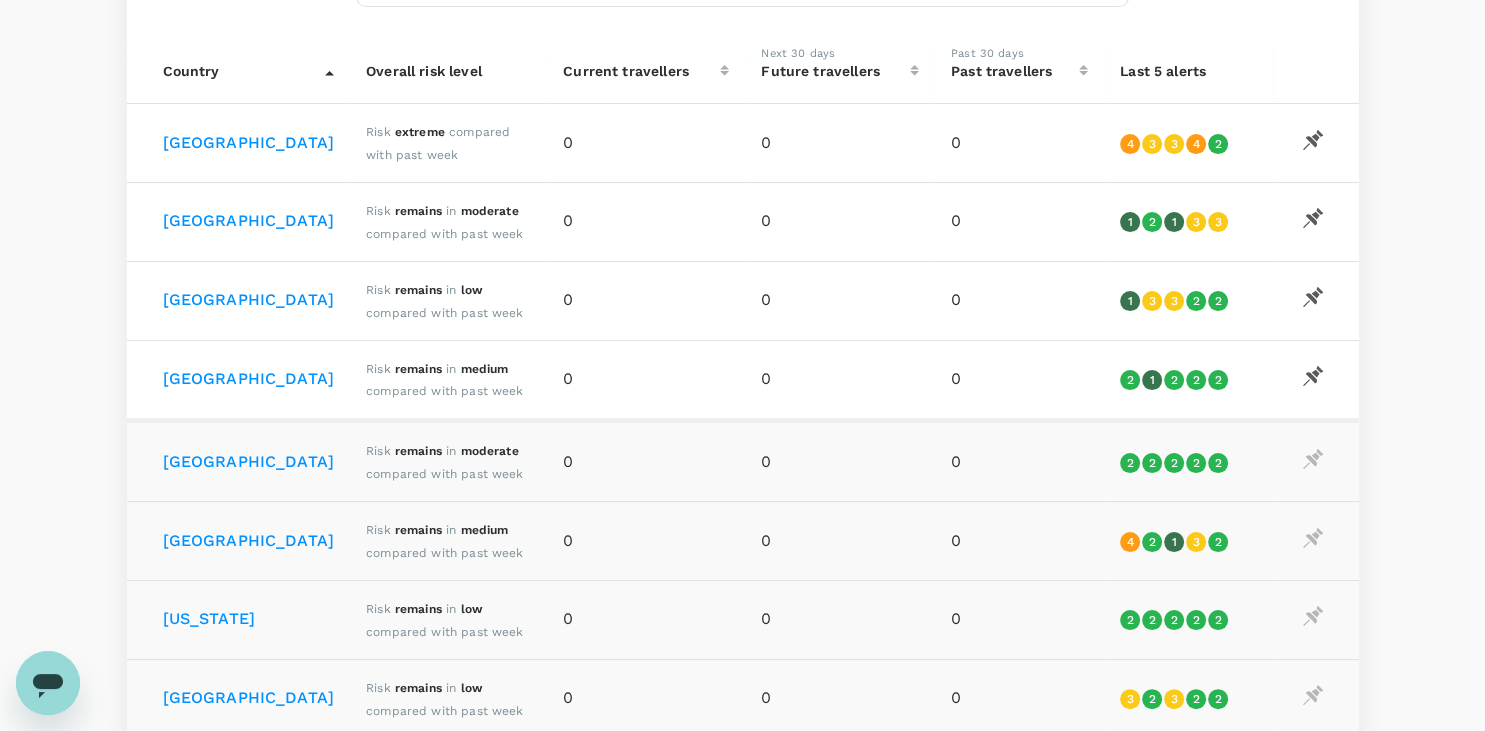 scroll, scrollTop: 211, scrollLeft: 0, axis: vertical 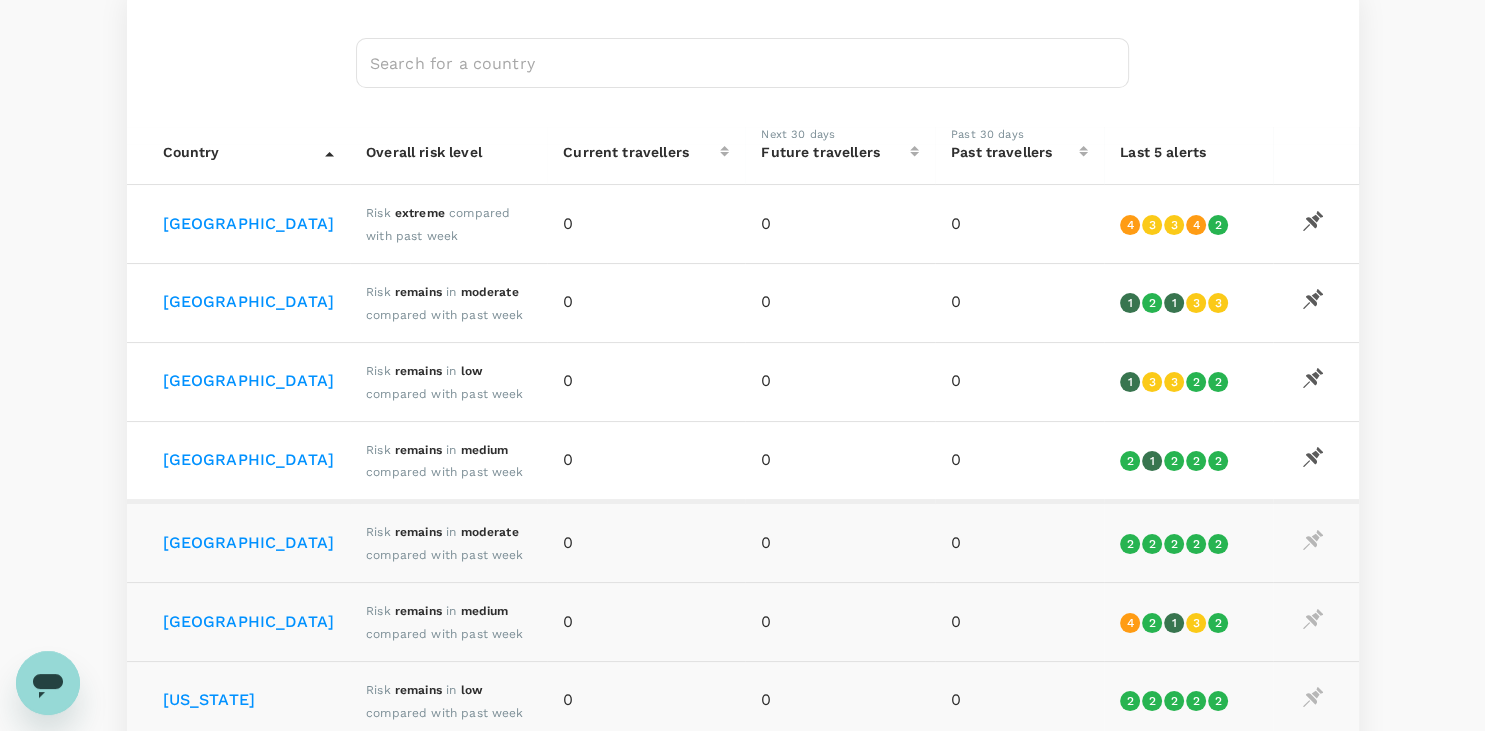 click 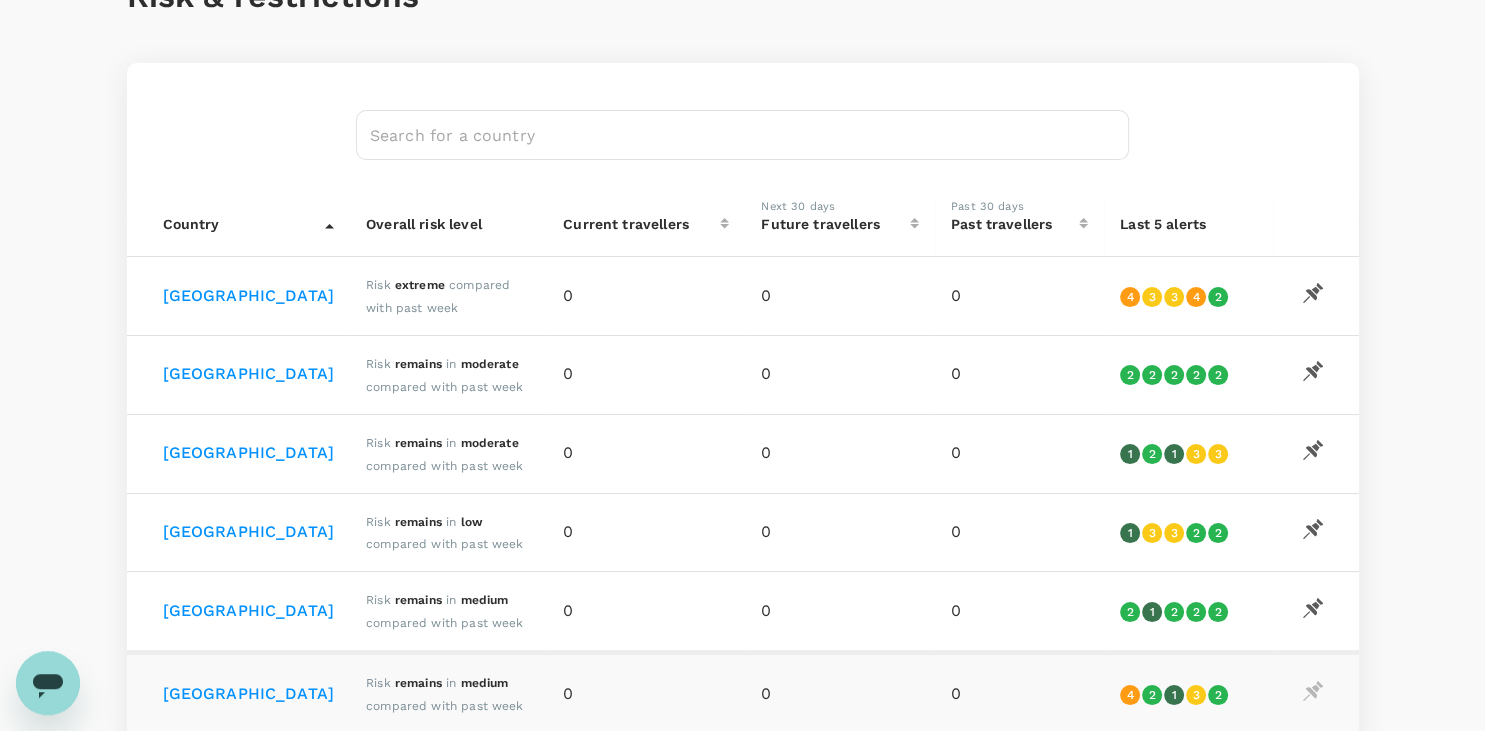 scroll, scrollTop: 212, scrollLeft: 0, axis: vertical 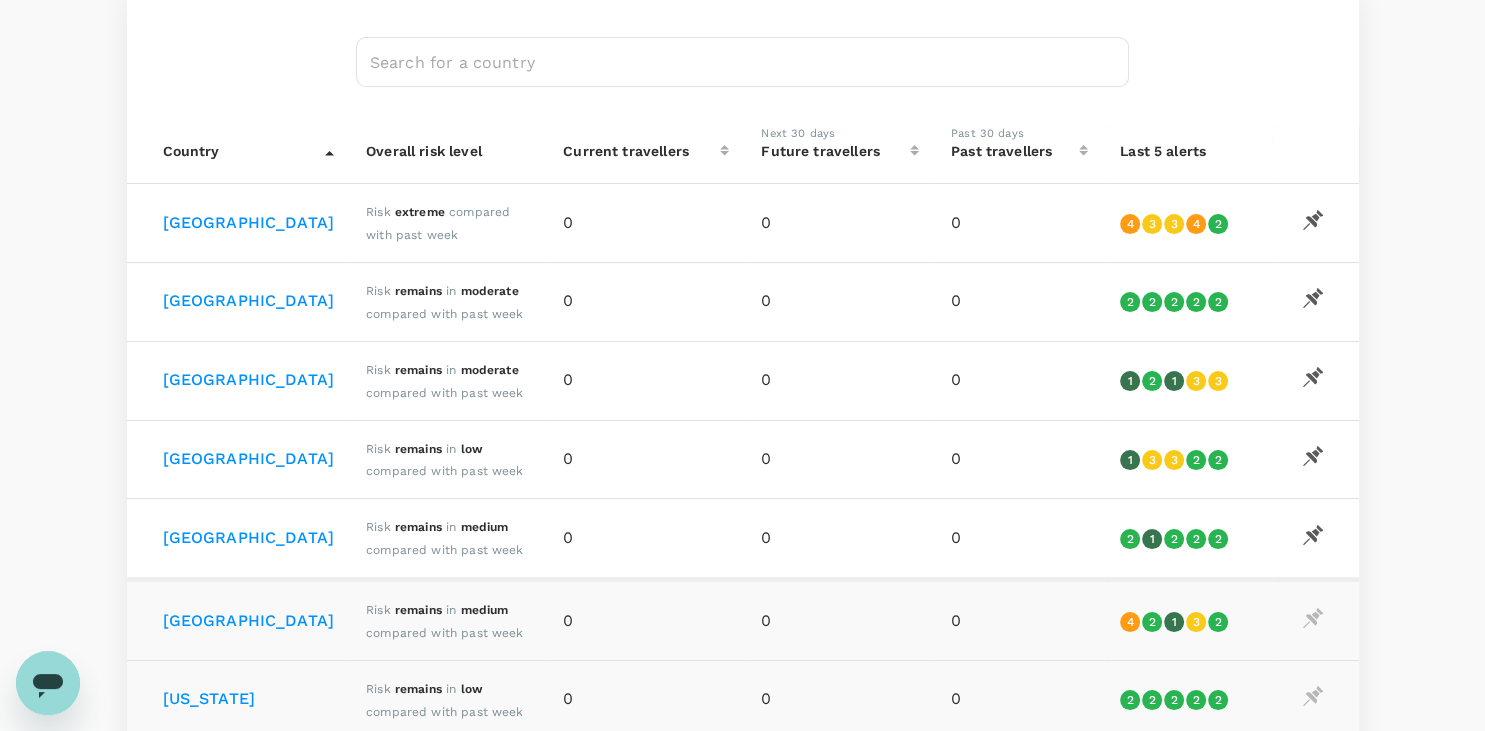 click on "​" at bounding box center [743, 58] 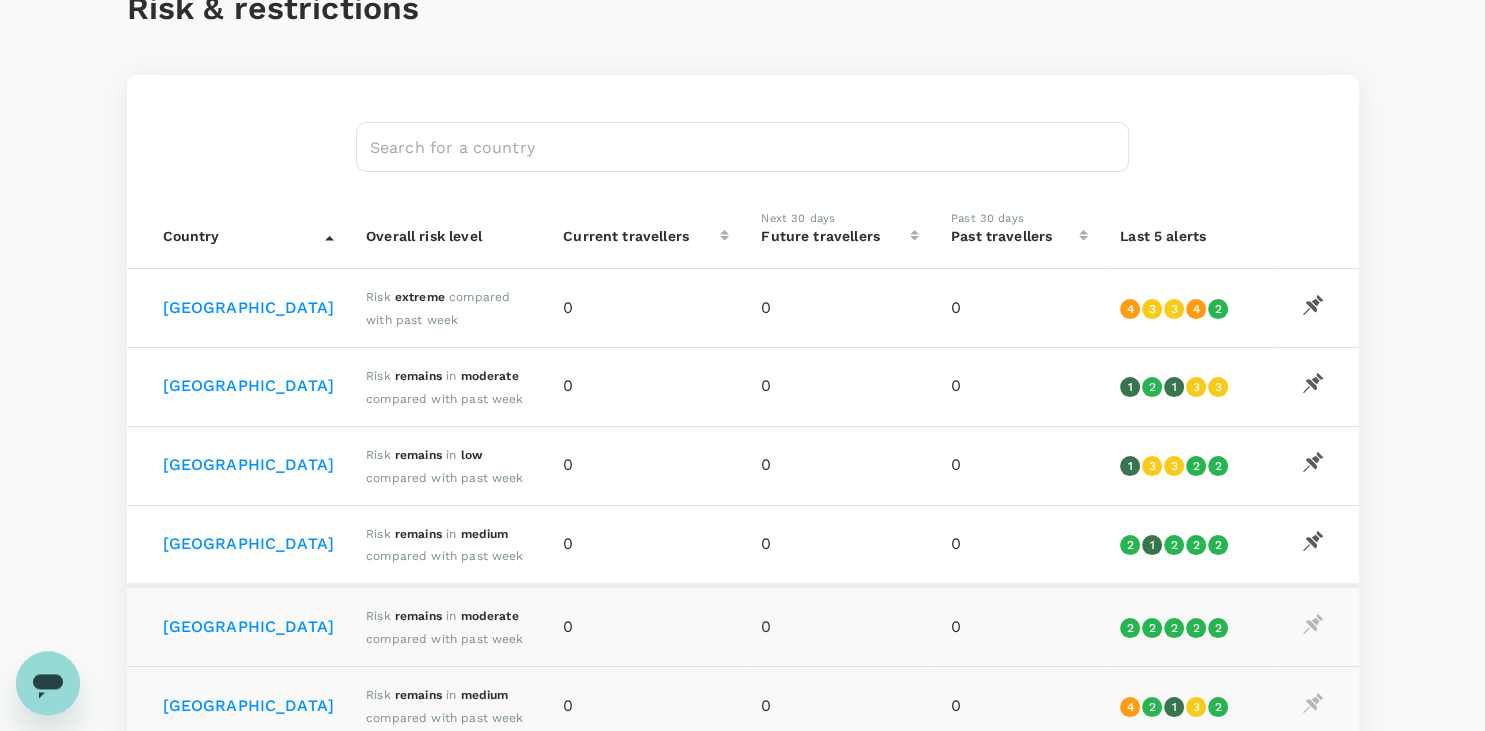 scroll, scrollTop: 212, scrollLeft: 0, axis: vertical 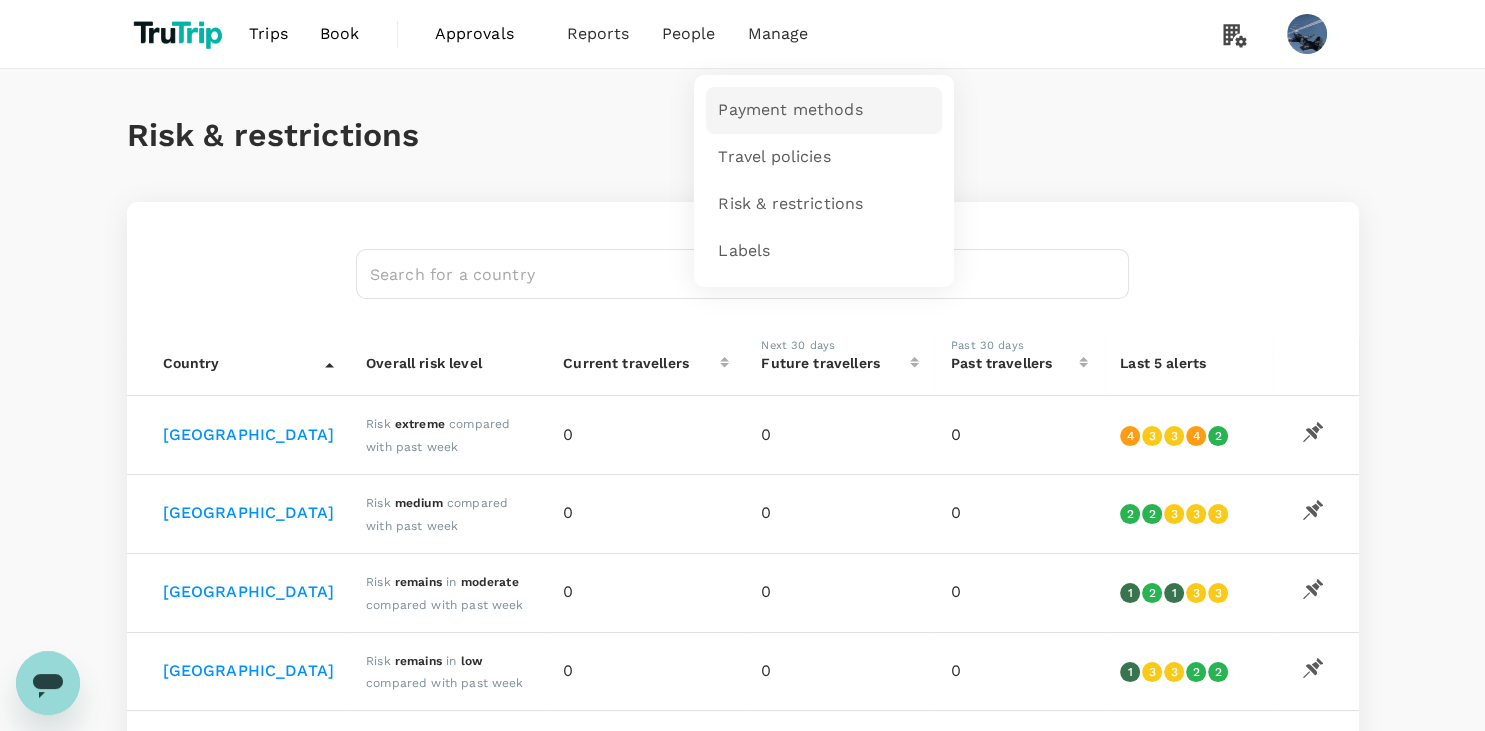click on "Payment methods" at bounding box center (790, 110) 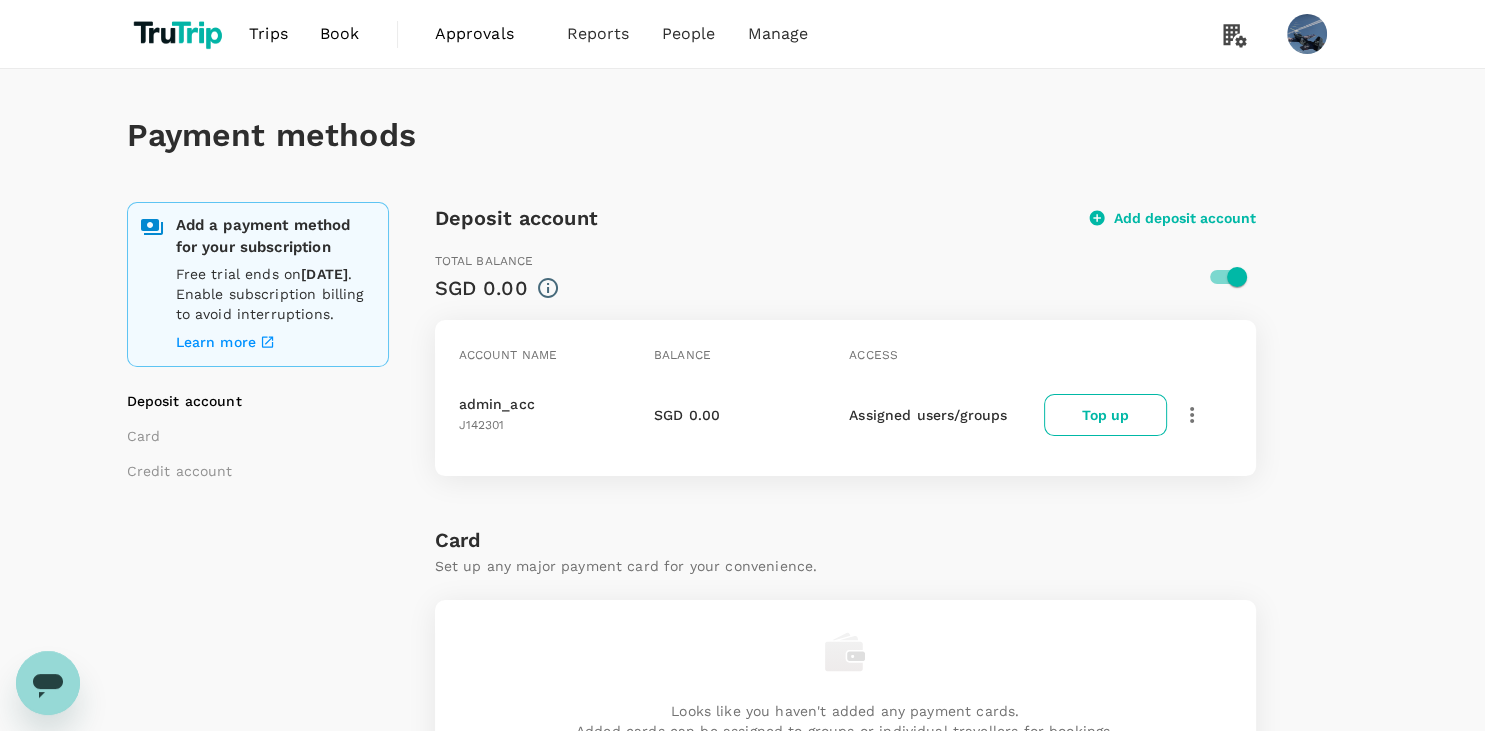 click on "Add deposit account" at bounding box center (1173, 218) 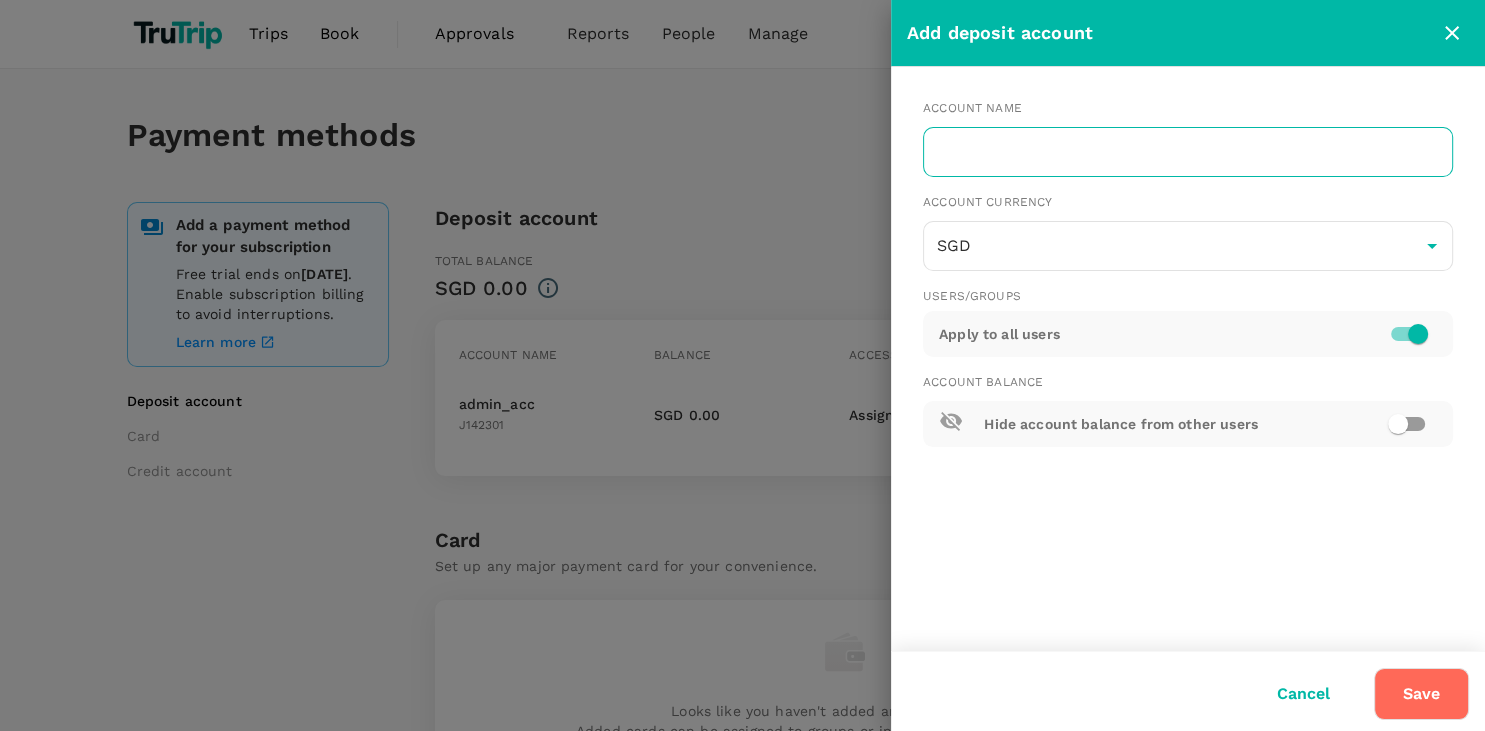 click at bounding box center (1188, 152) 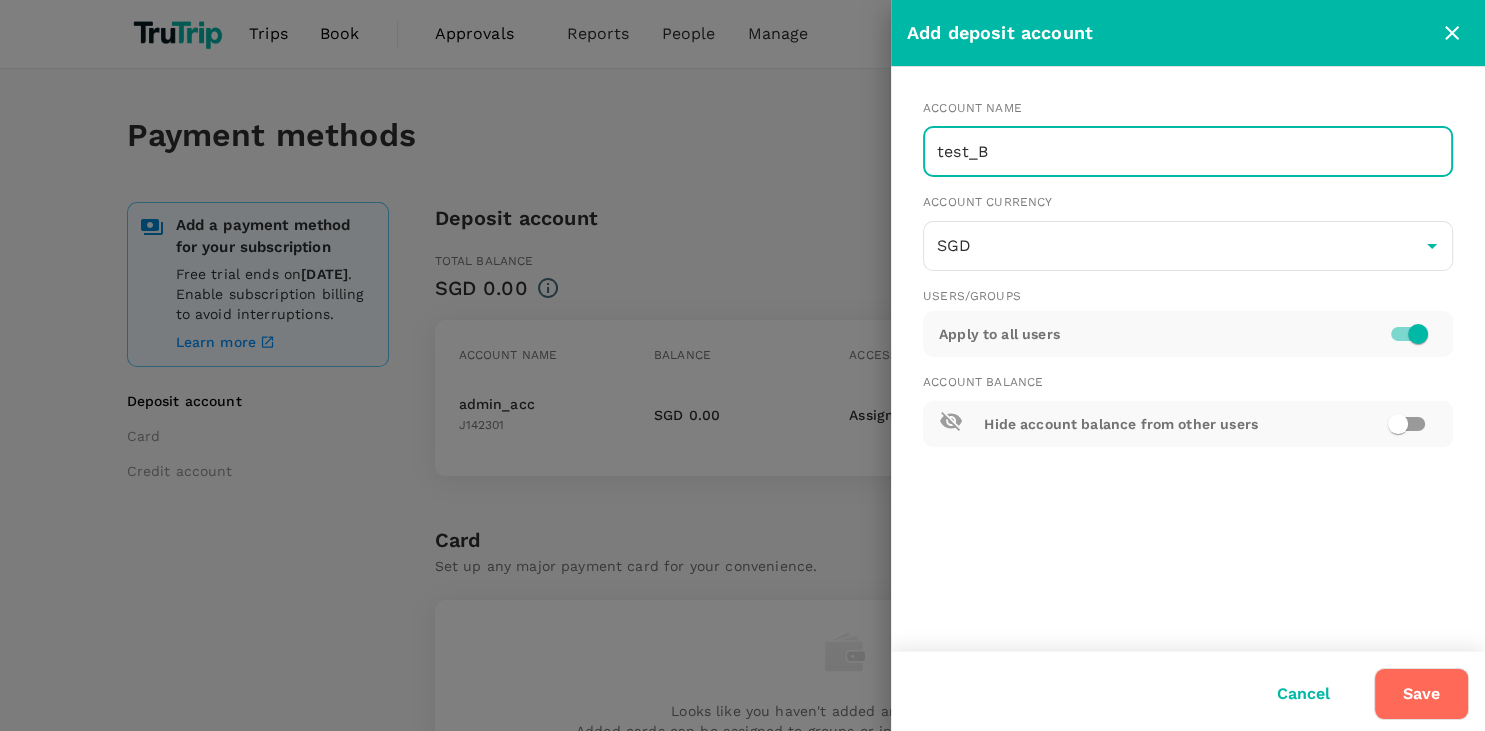 type on "test_B" 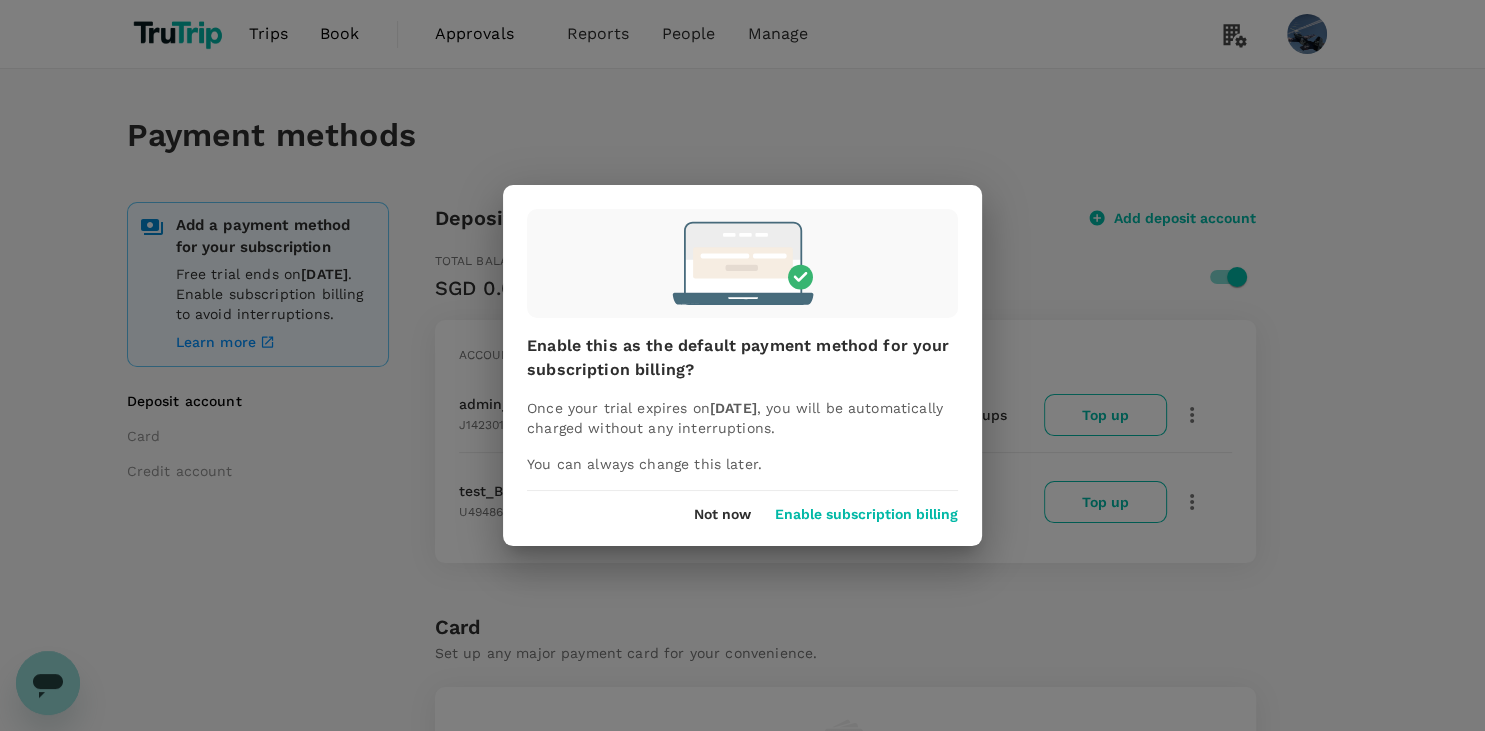 click on "Not now" at bounding box center (722, 515) 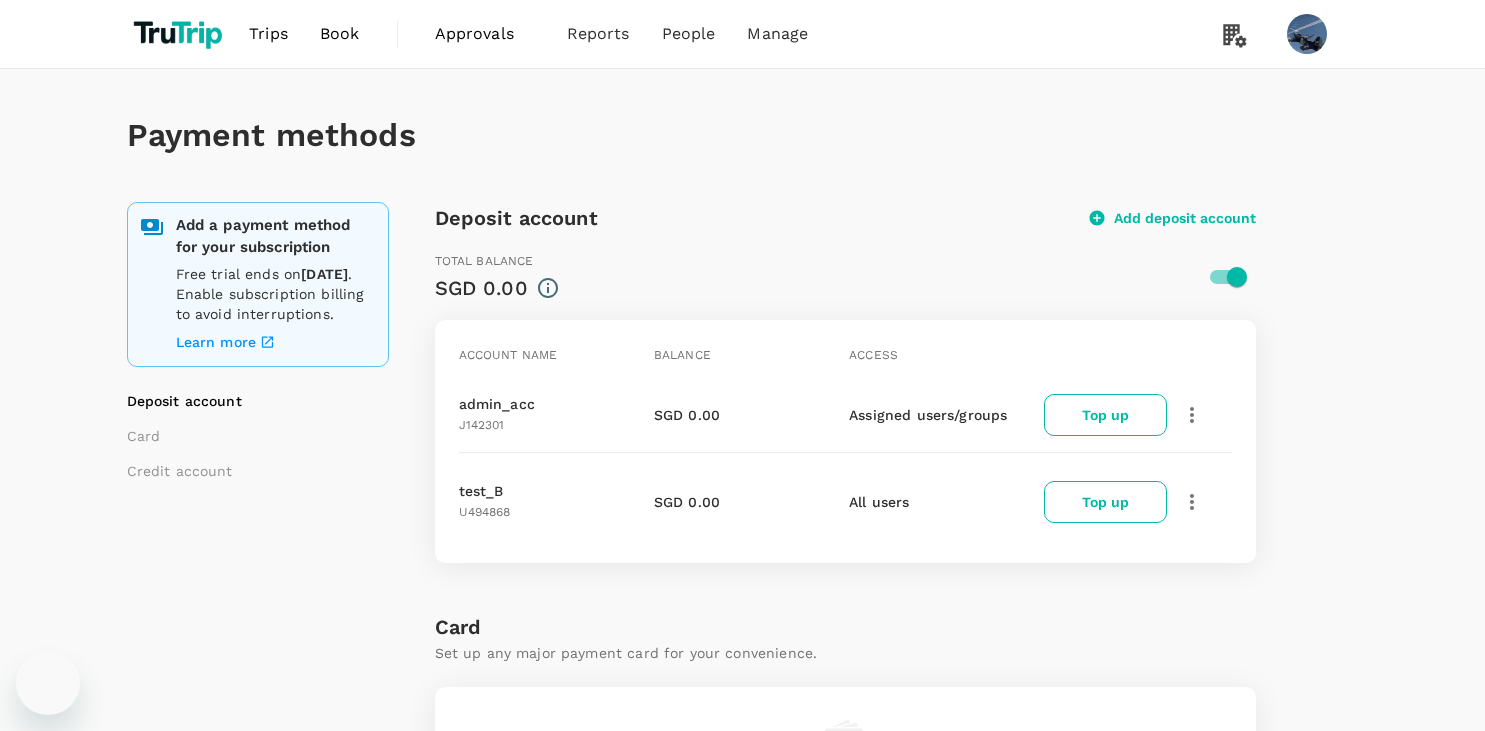 scroll, scrollTop: 0, scrollLeft: 0, axis: both 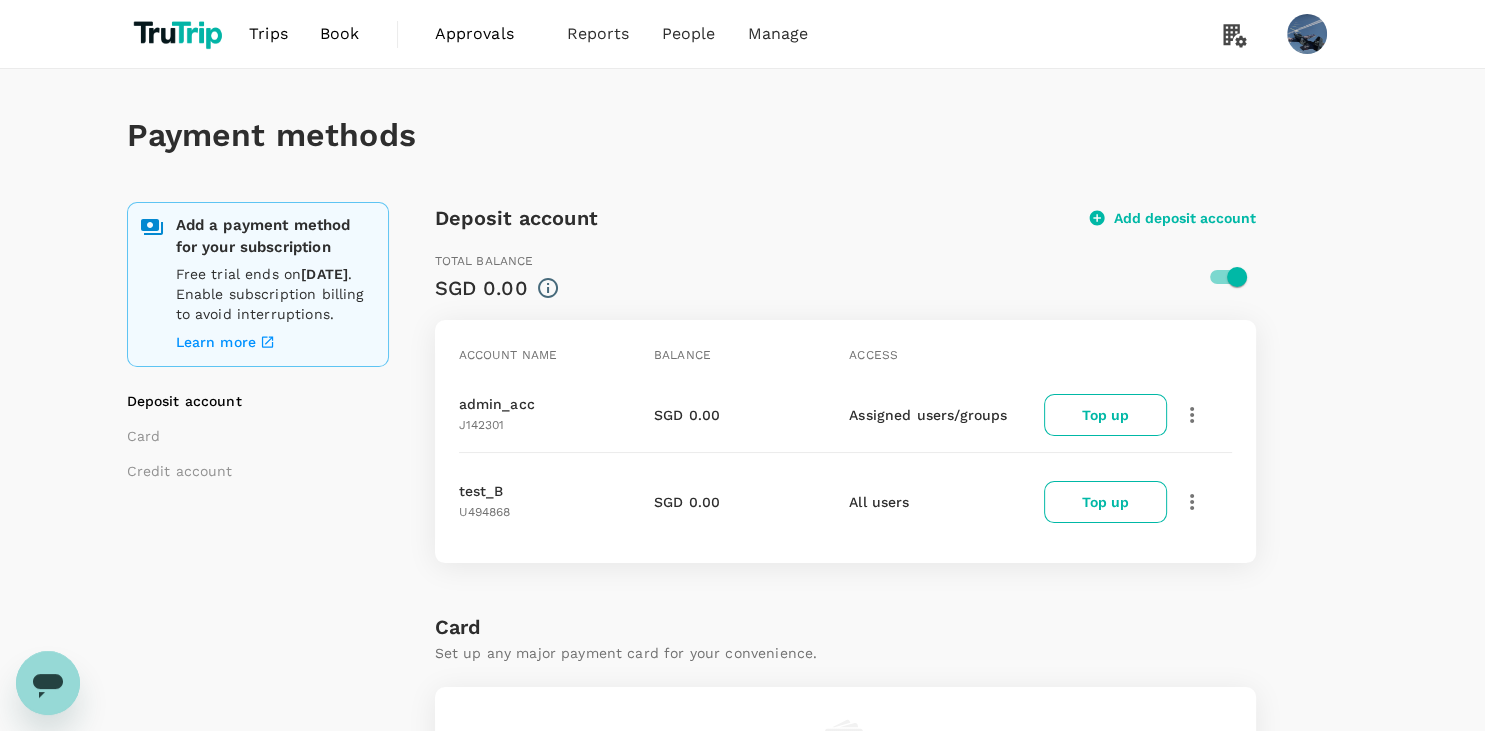 click 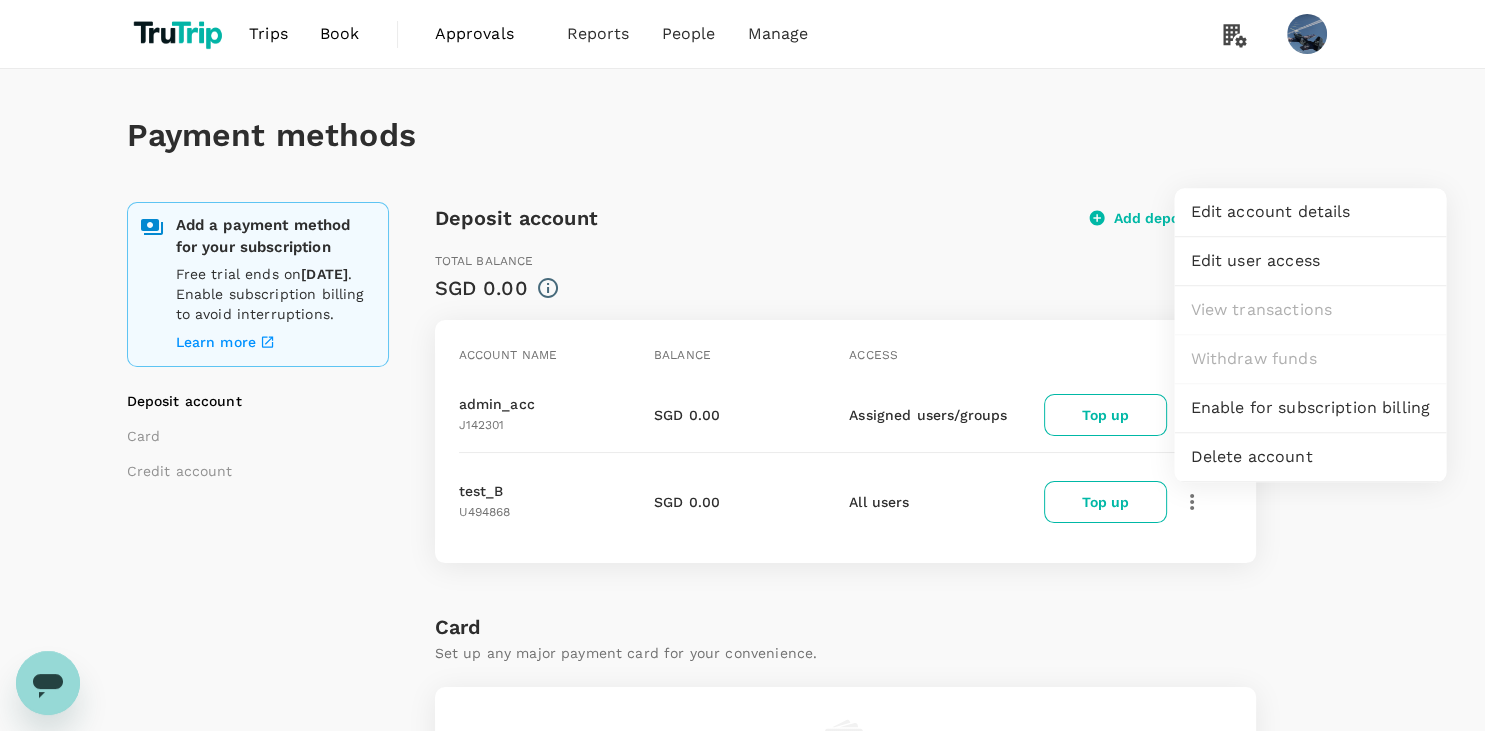 click on "Delete account" at bounding box center [1310, 457] 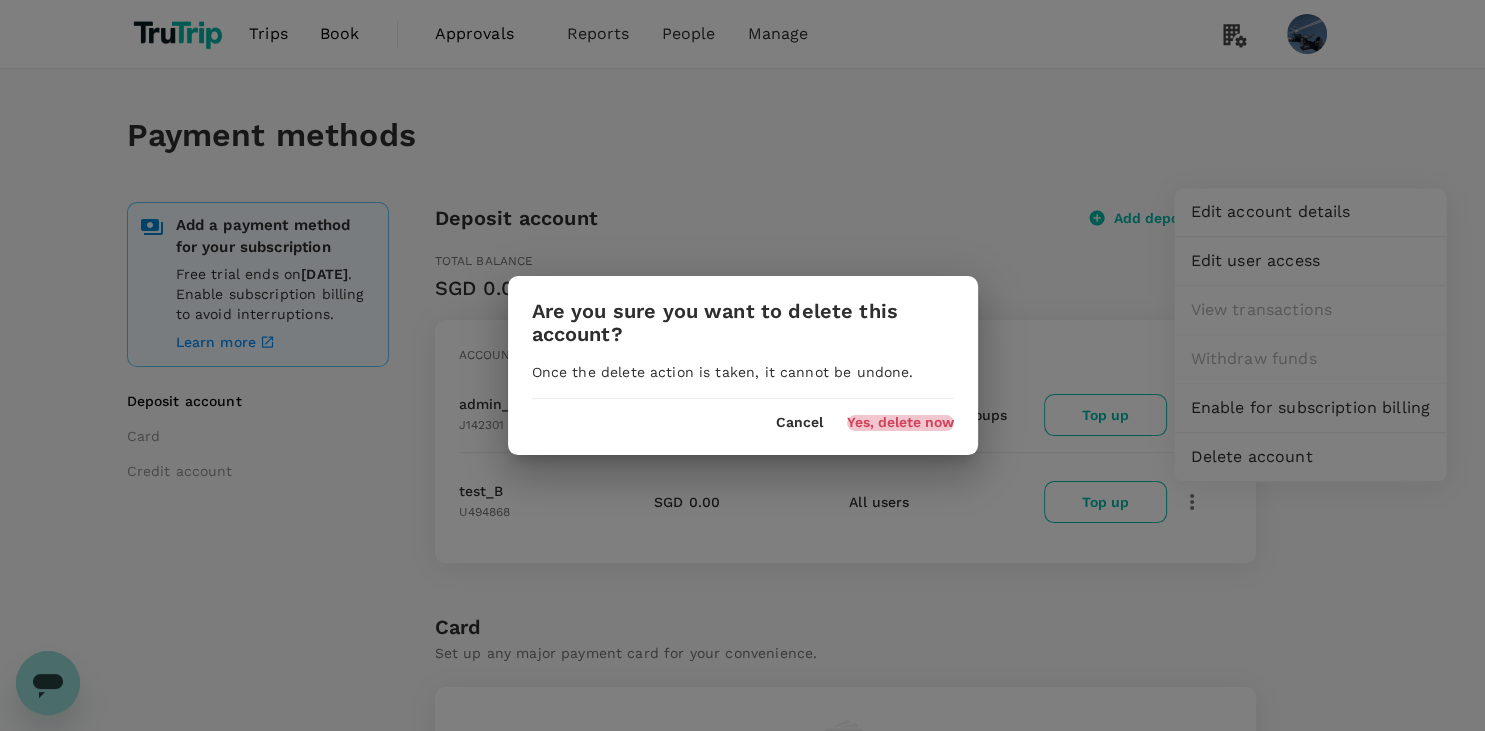 click on "Yes, delete now" at bounding box center [900, 423] 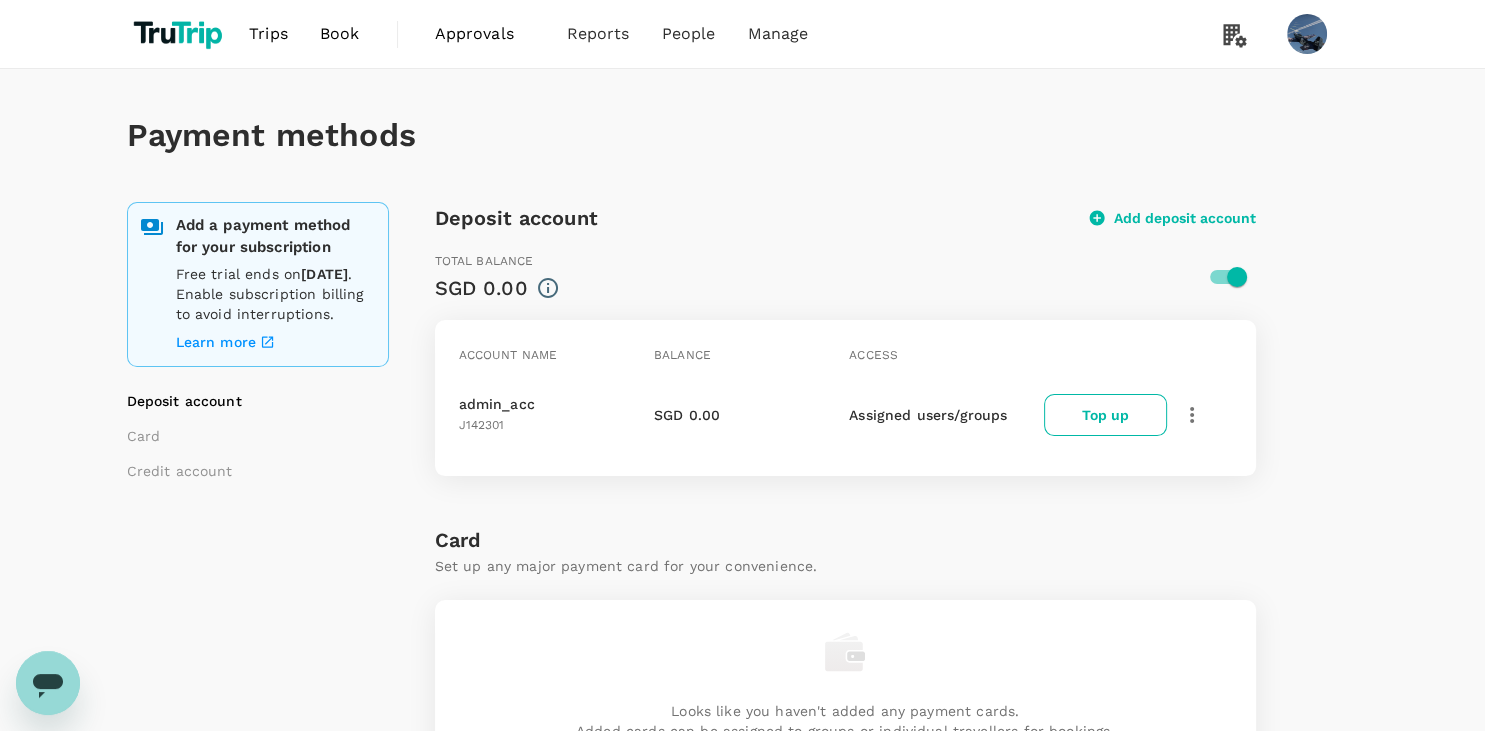 click on "Add deposit account" at bounding box center [1173, 218] 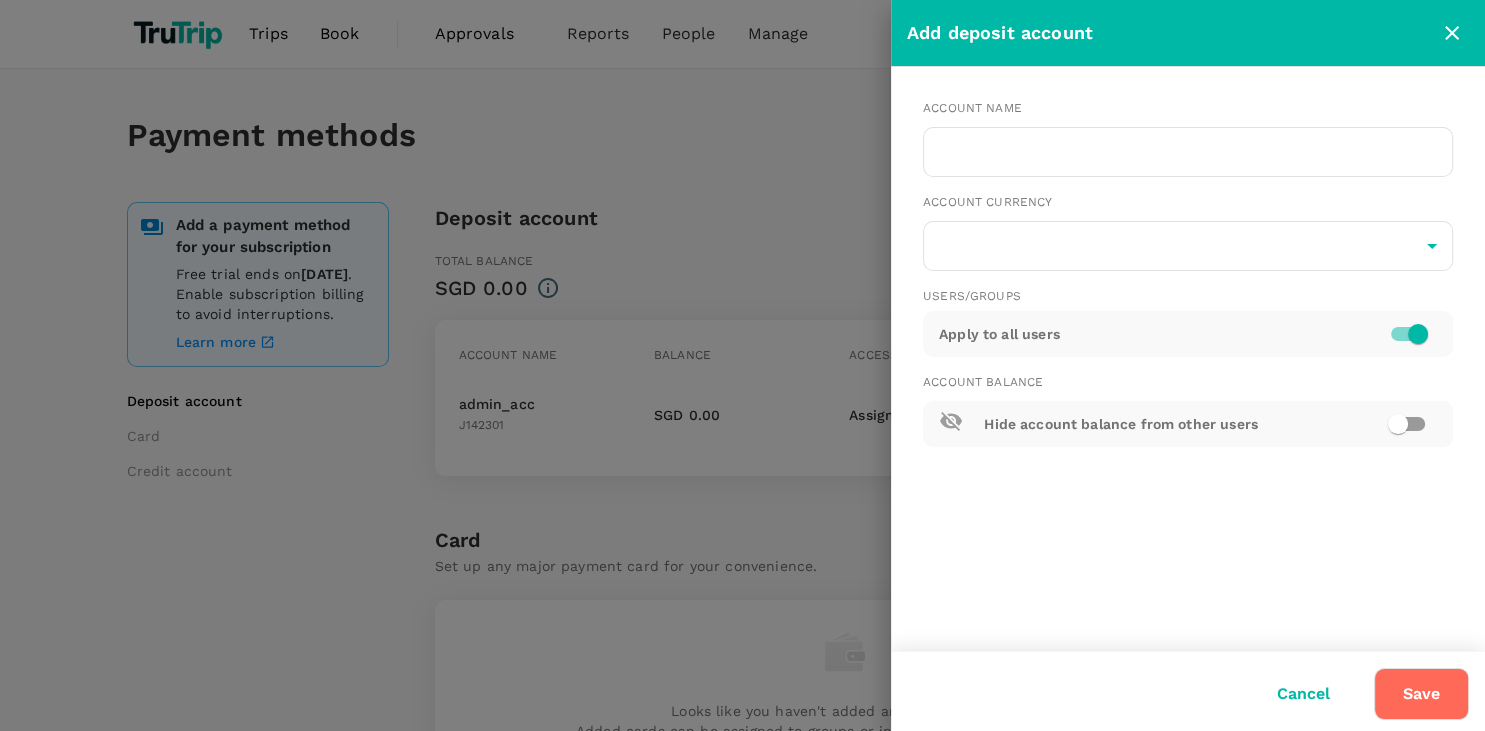 type on "SGD" 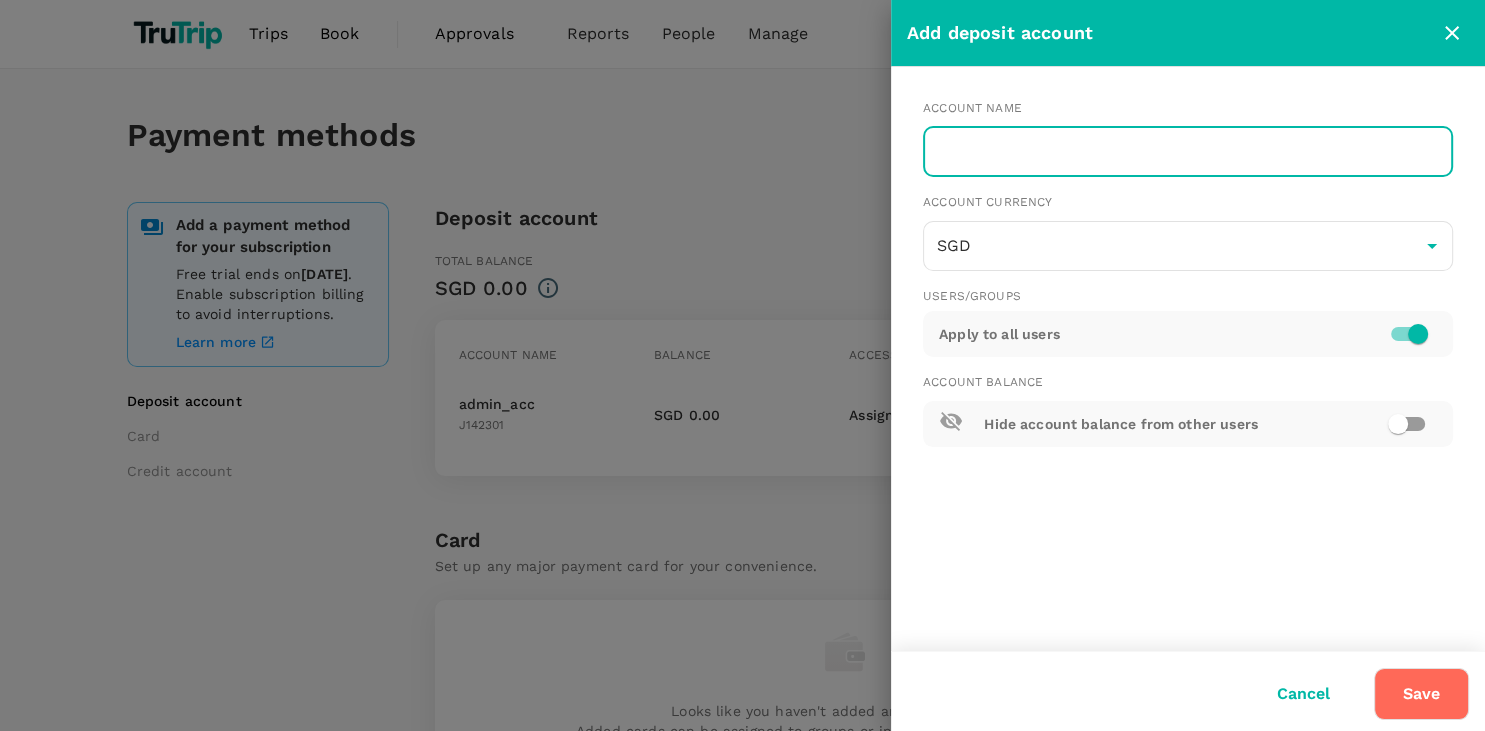click at bounding box center (1188, 152) 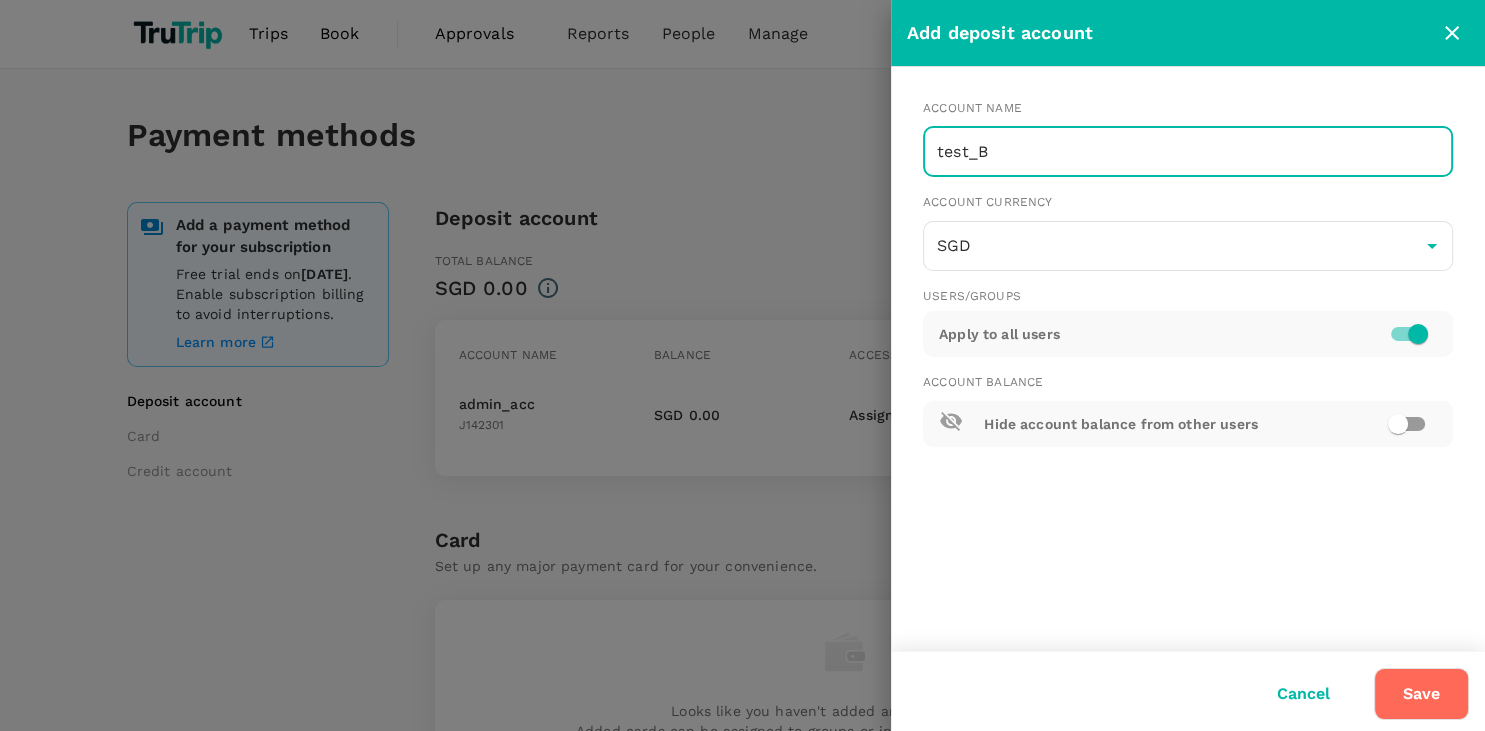 type on "test_B" 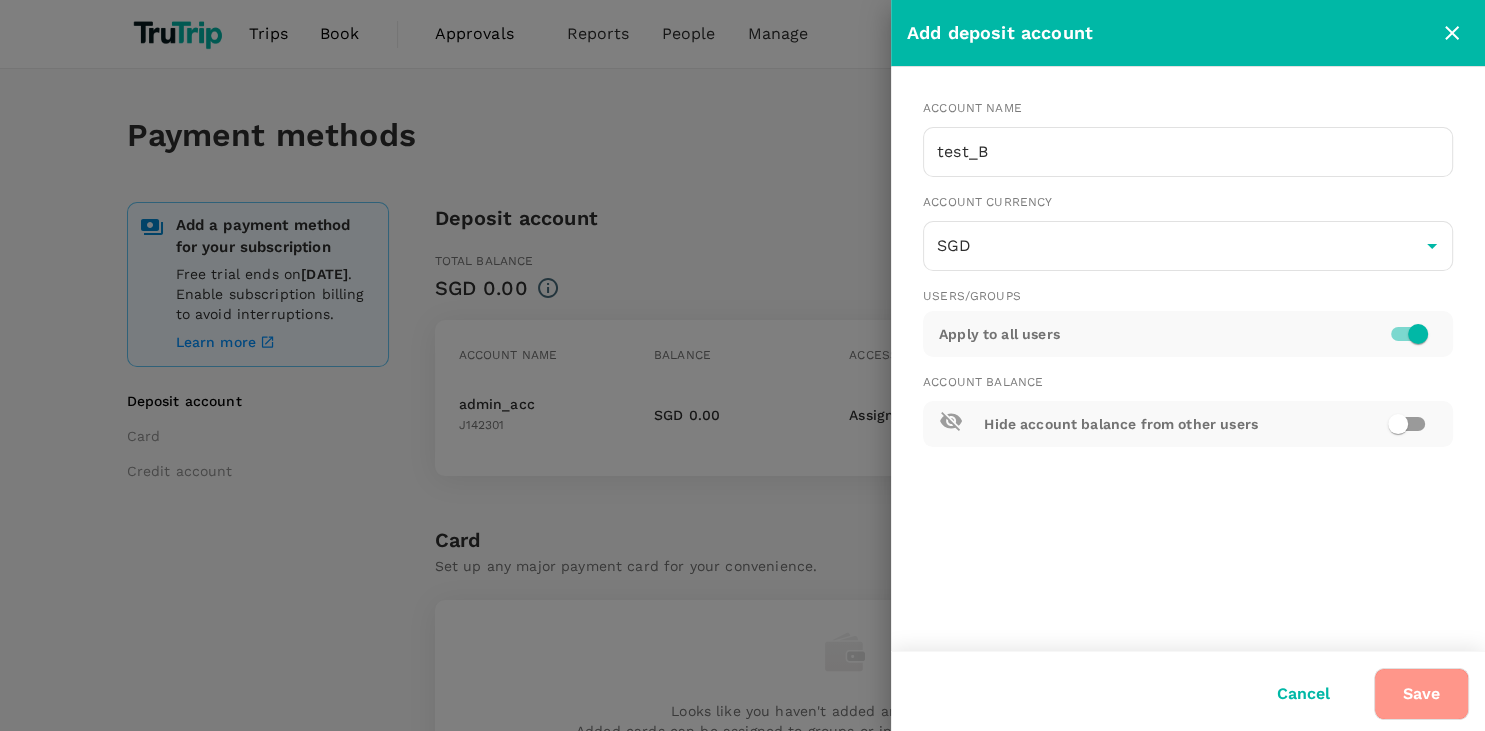click on "Save" at bounding box center (1421, 694) 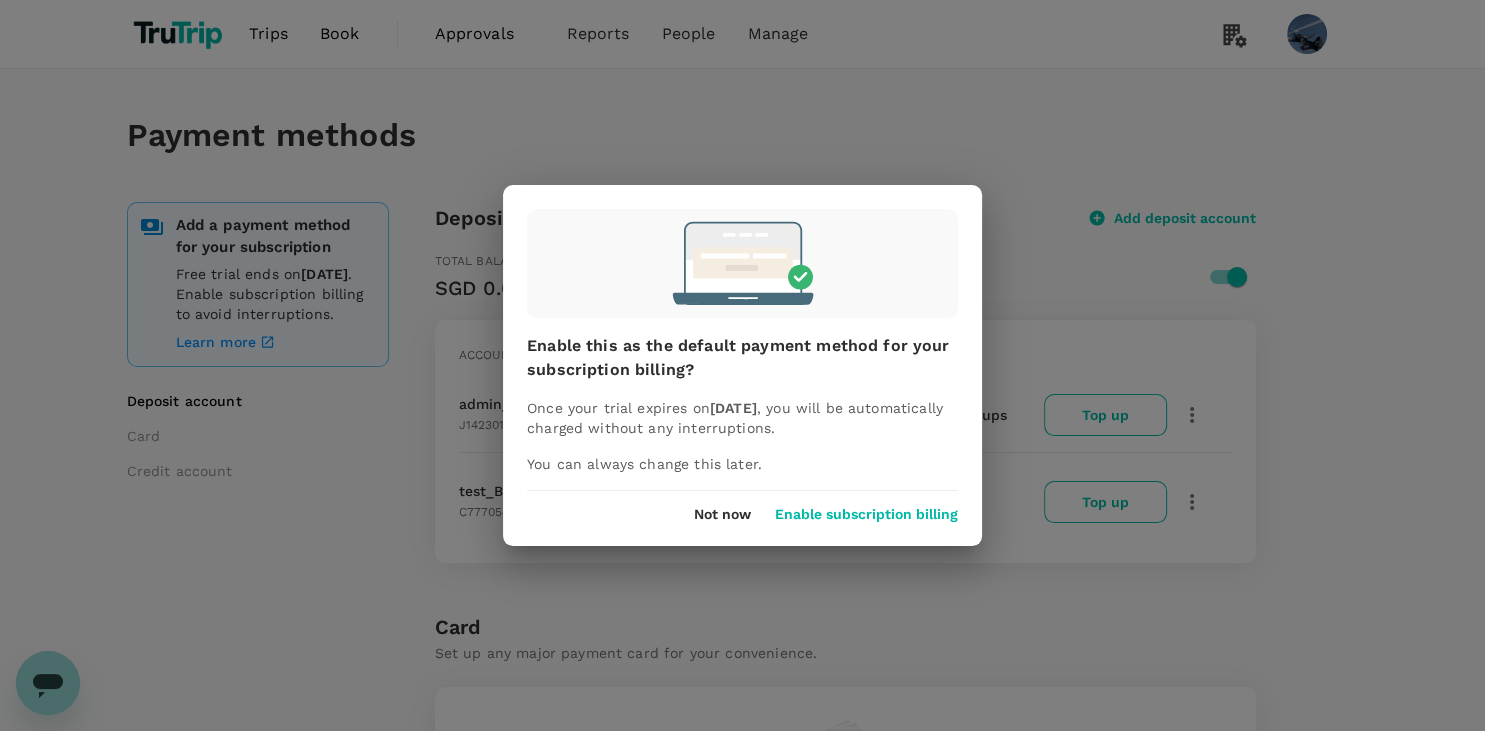 click on "Not now" at bounding box center (722, 515) 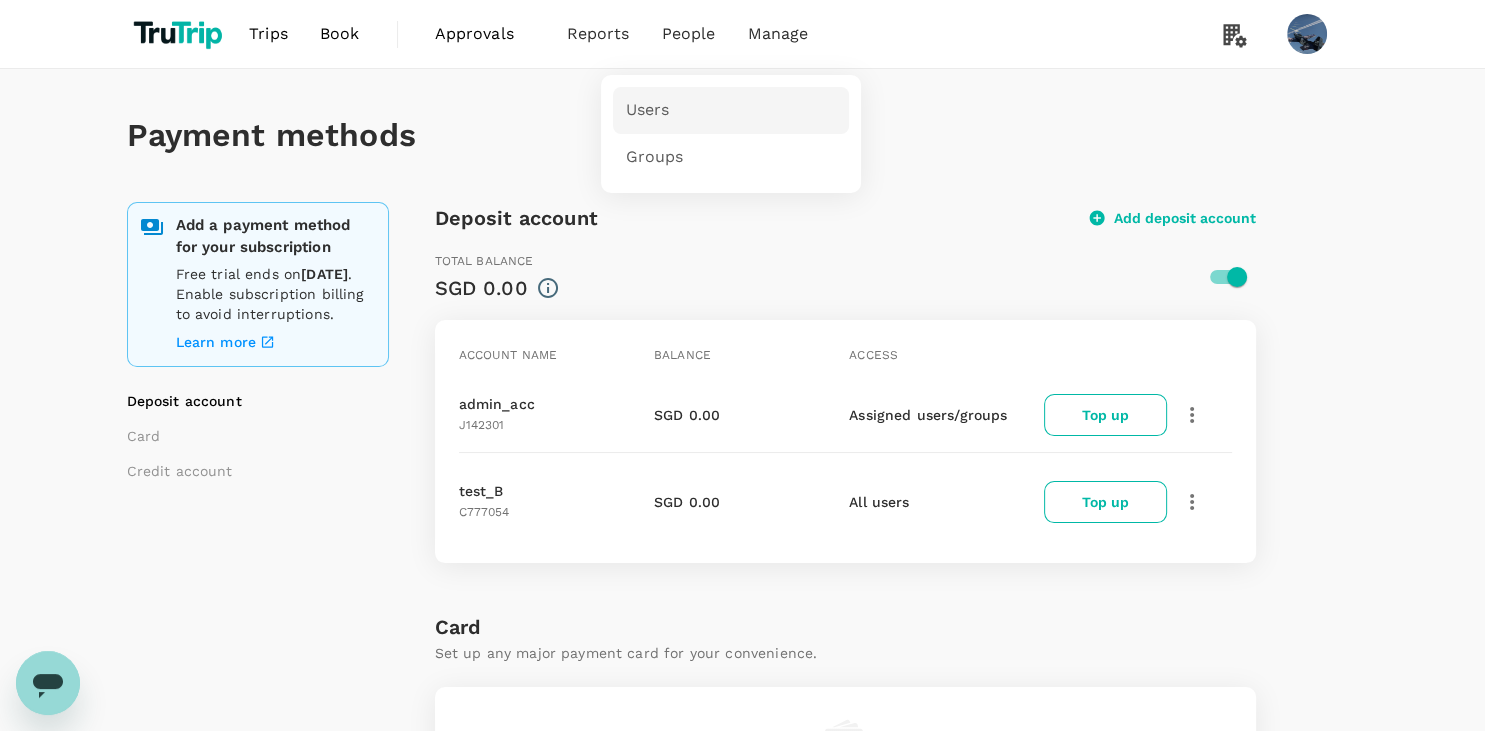 click on "Users" at bounding box center [731, 110] 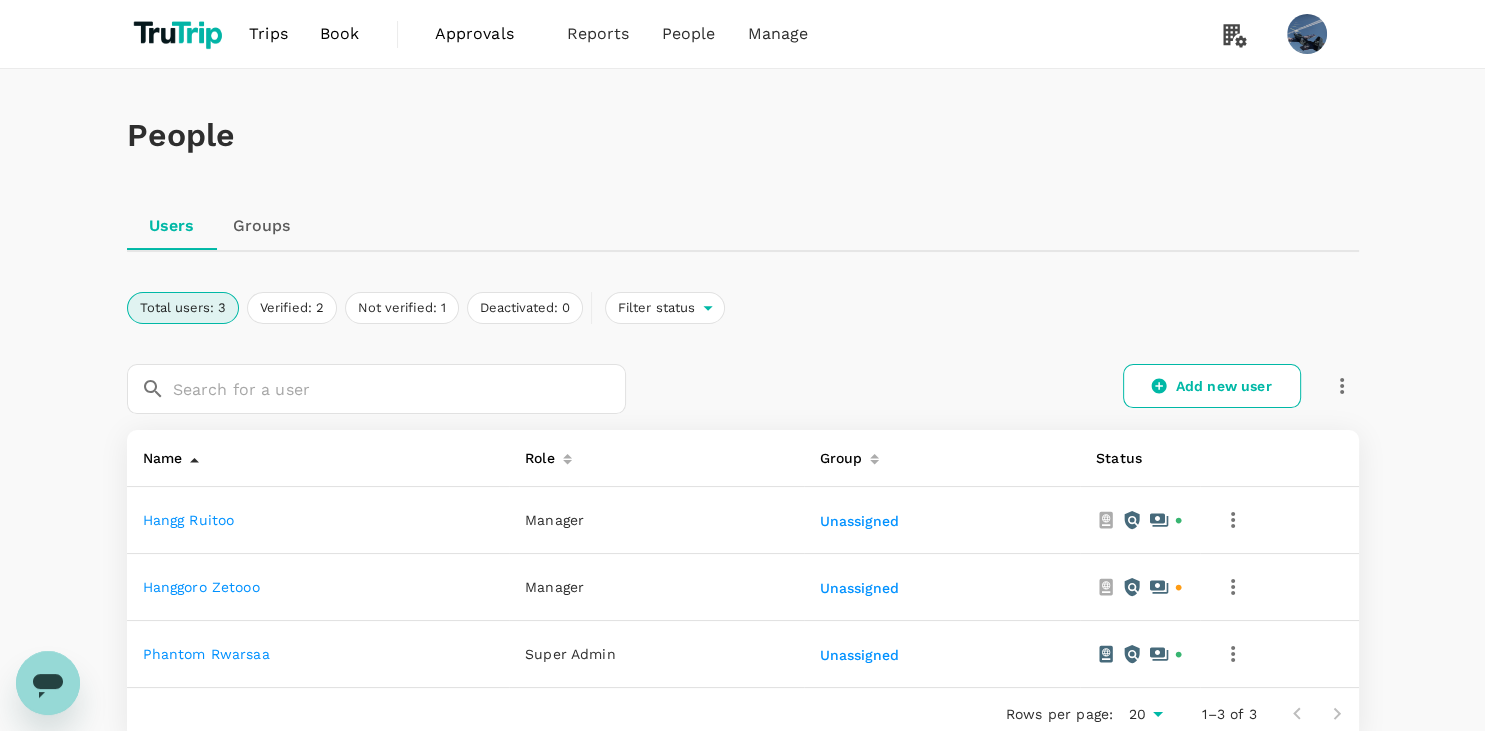 click 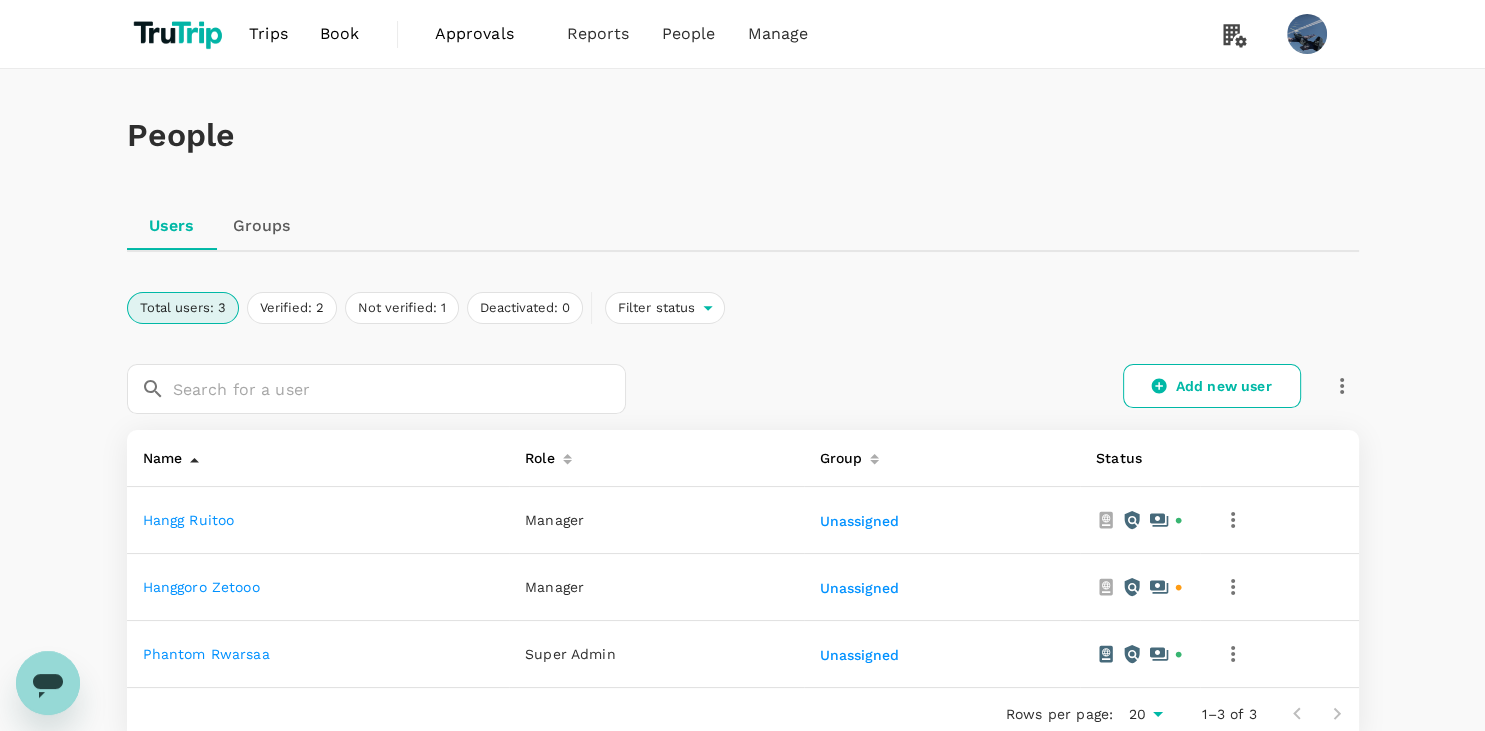 click at bounding box center (742, 922) 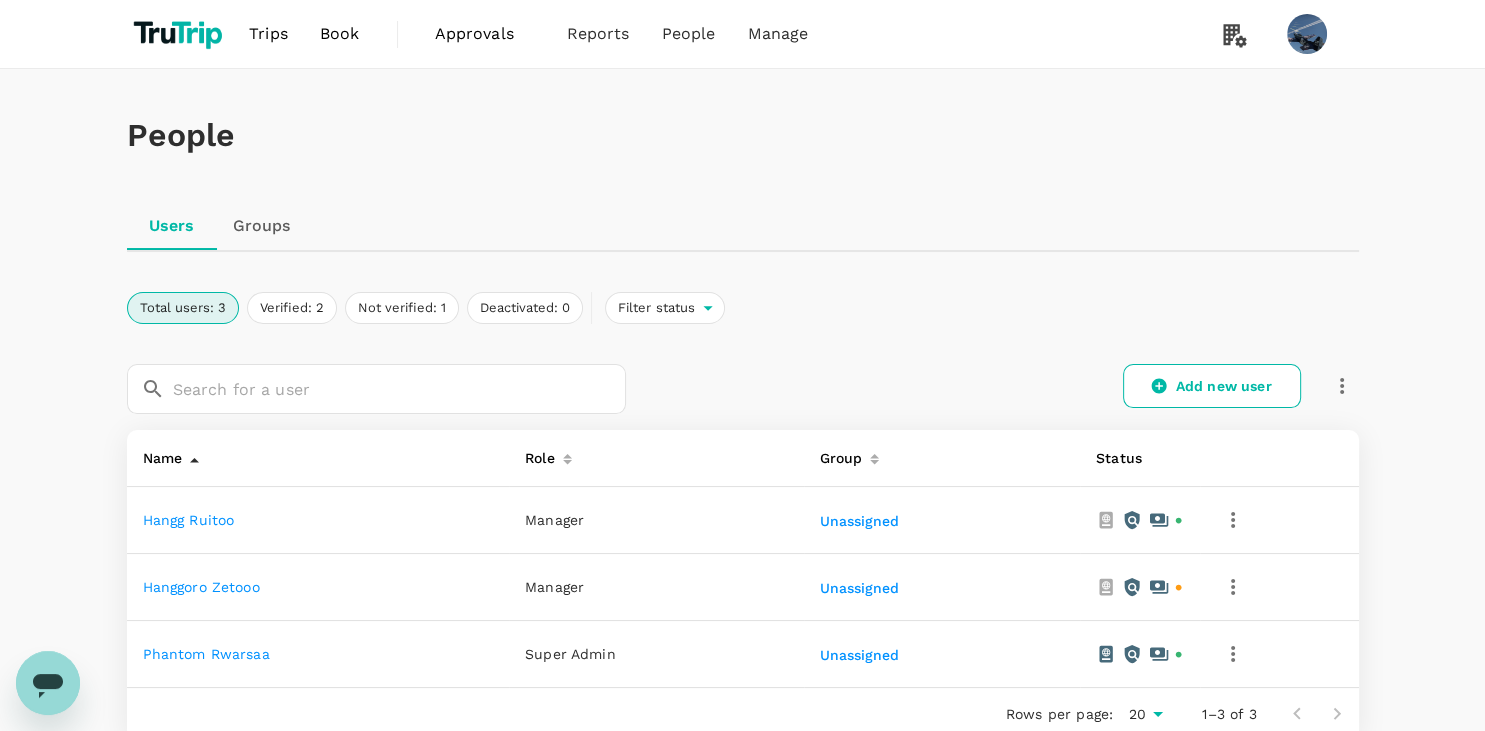 click on "Groups" at bounding box center (262, 226) 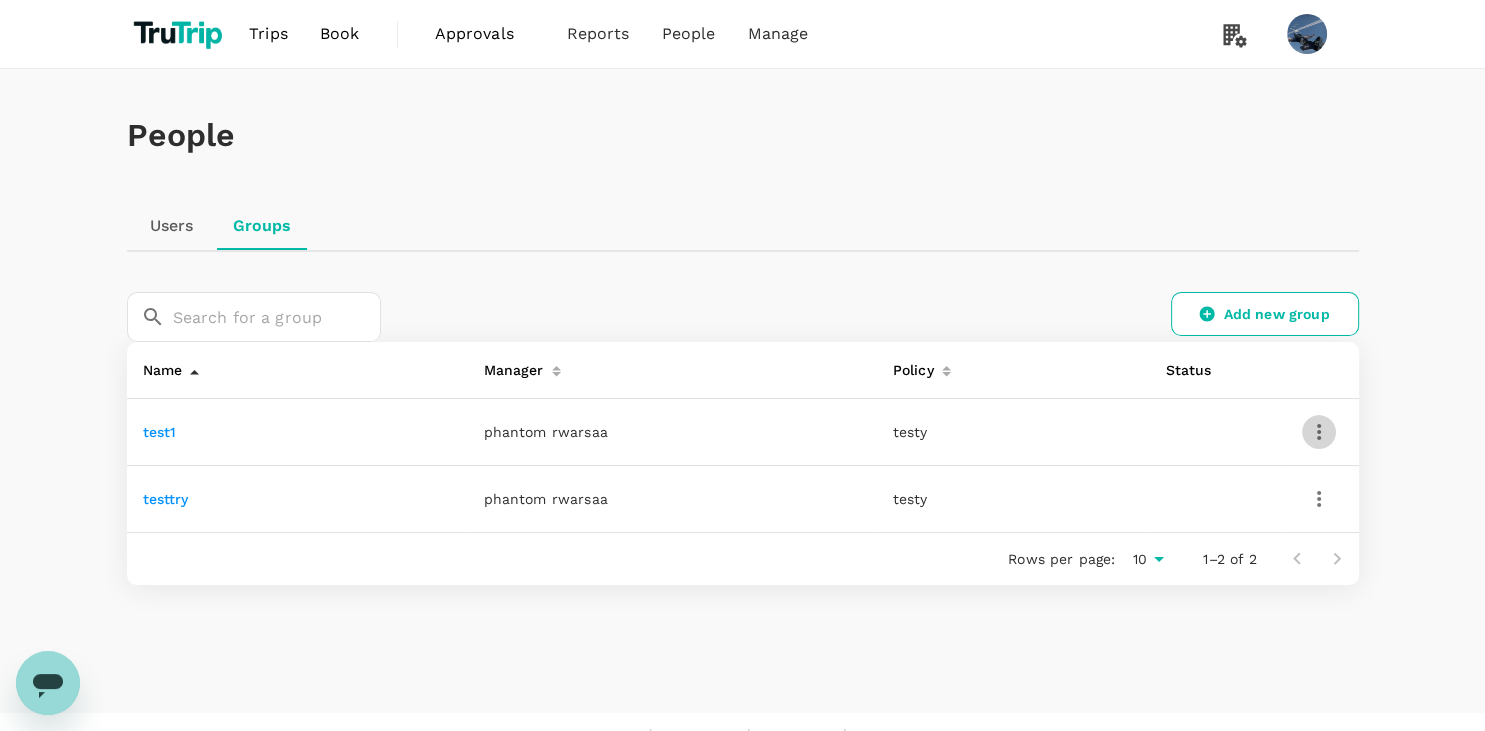 click 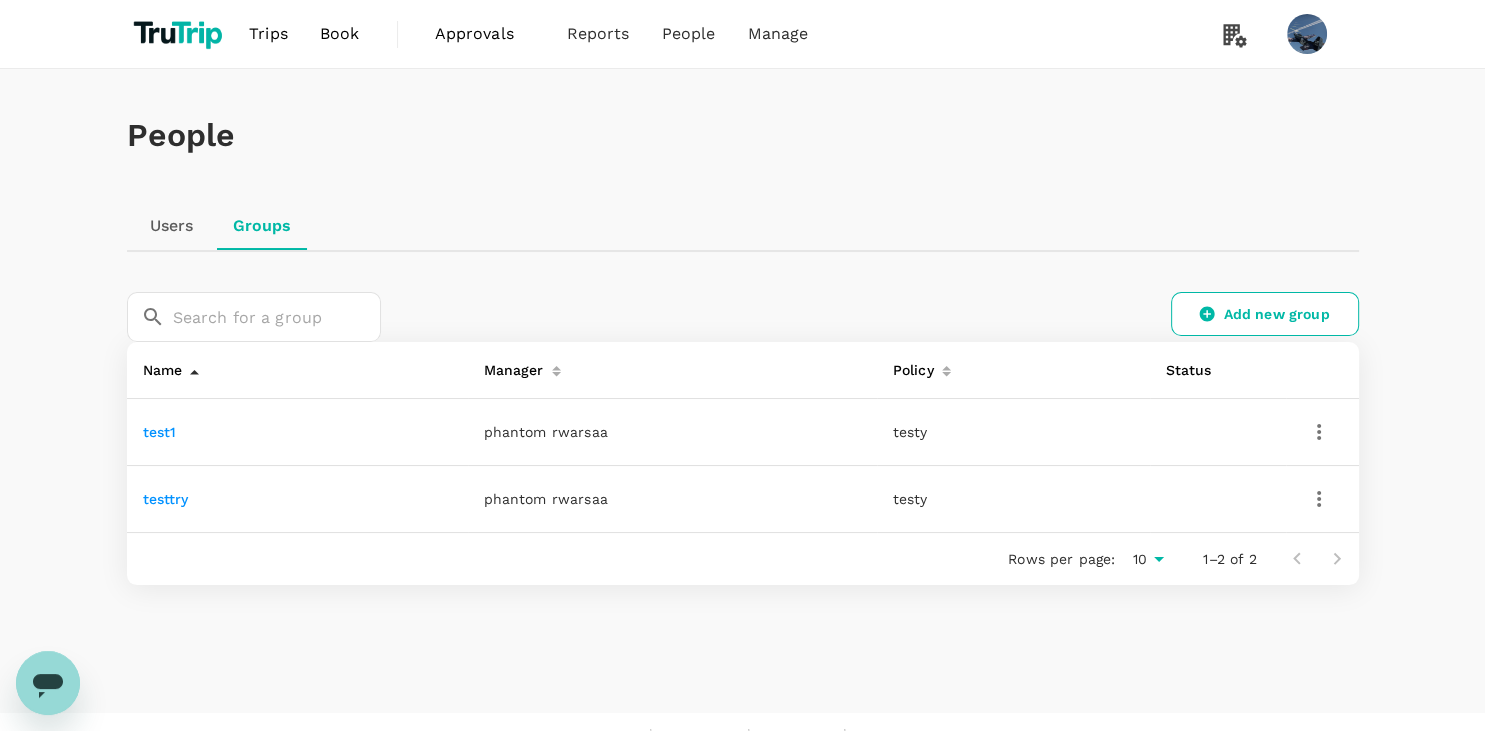 click on "Edit" at bounding box center [742, 799] 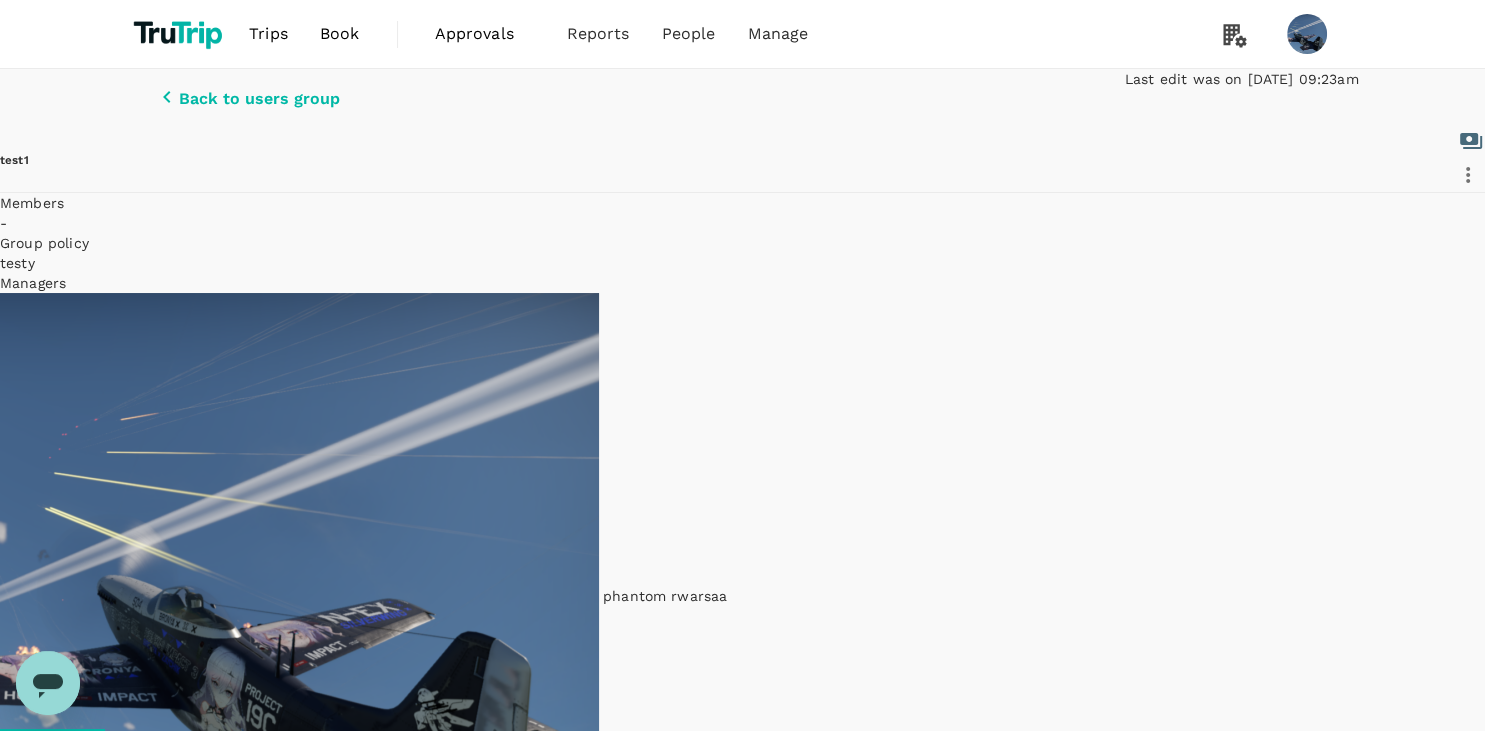 click on "Add user(s)" at bounding box center (742, 1029) 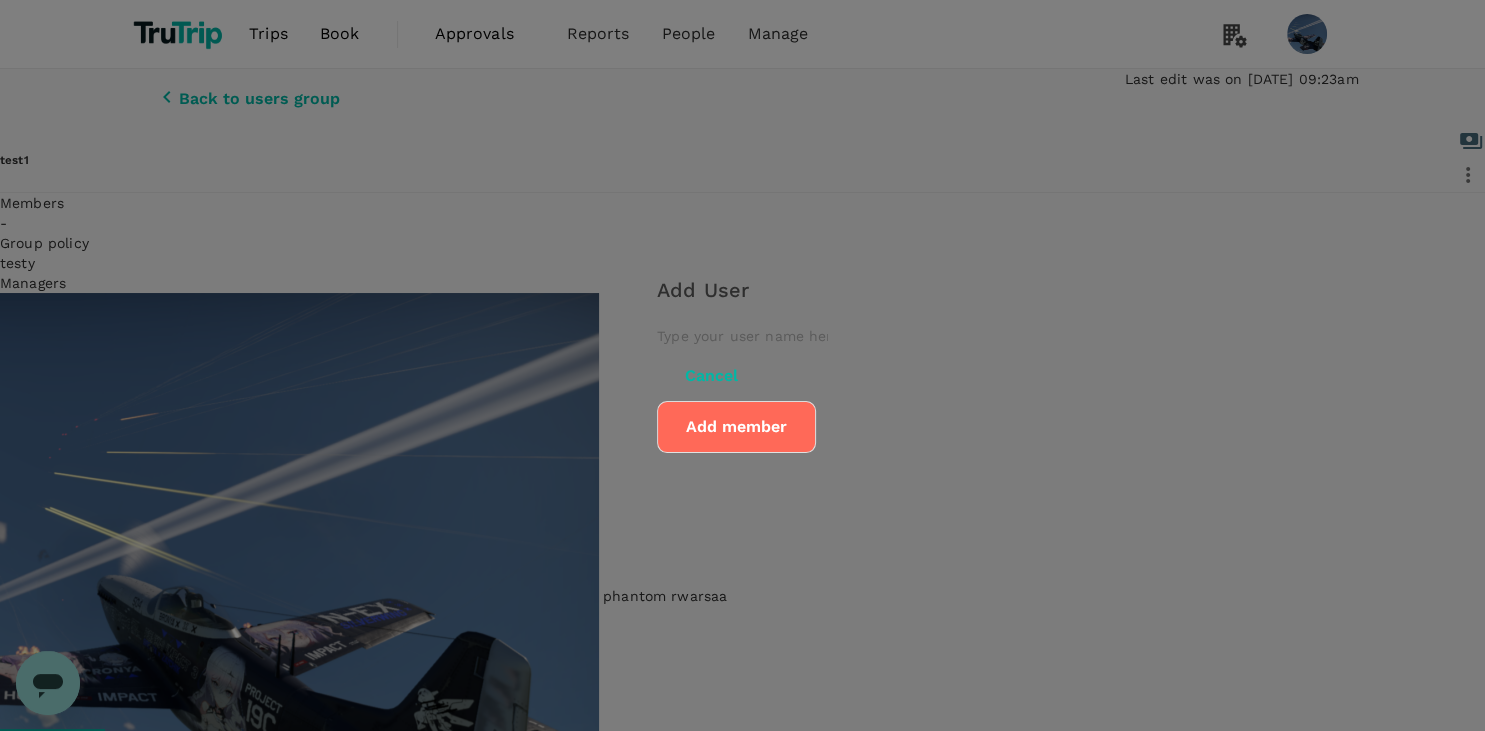click at bounding box center [742, 336] 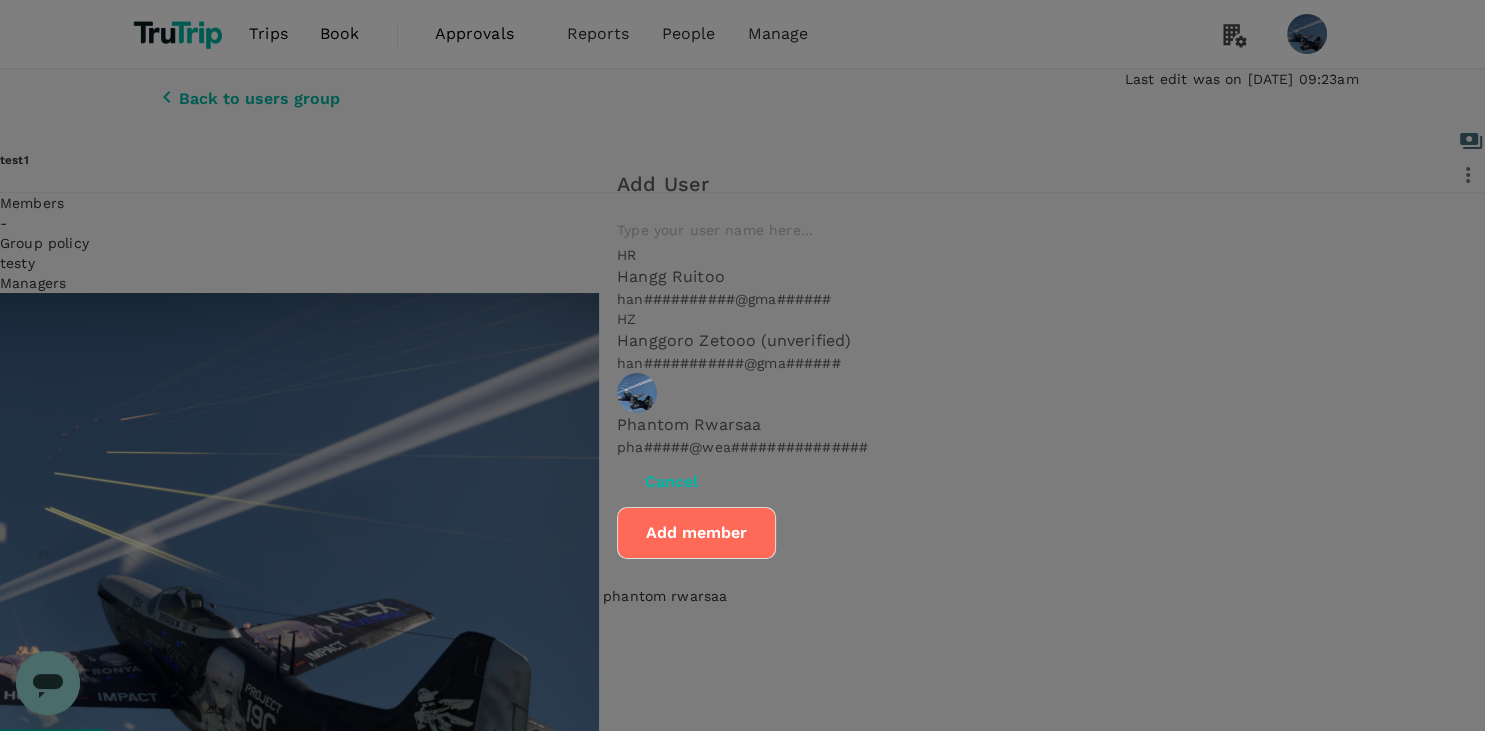 click on "han##########@gma######" at bounding box center (742, 299) 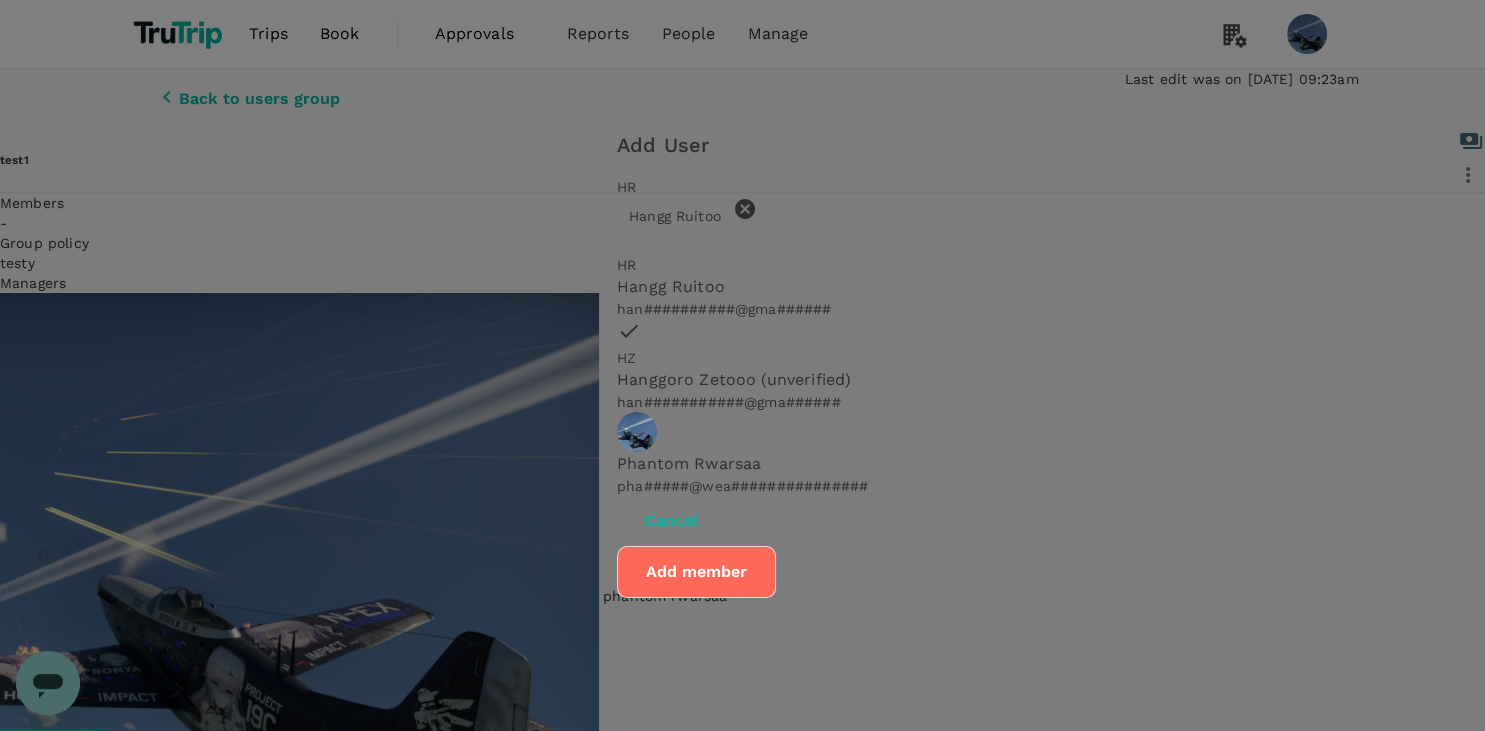 click on "Add member" at bounding box center [696, 572] 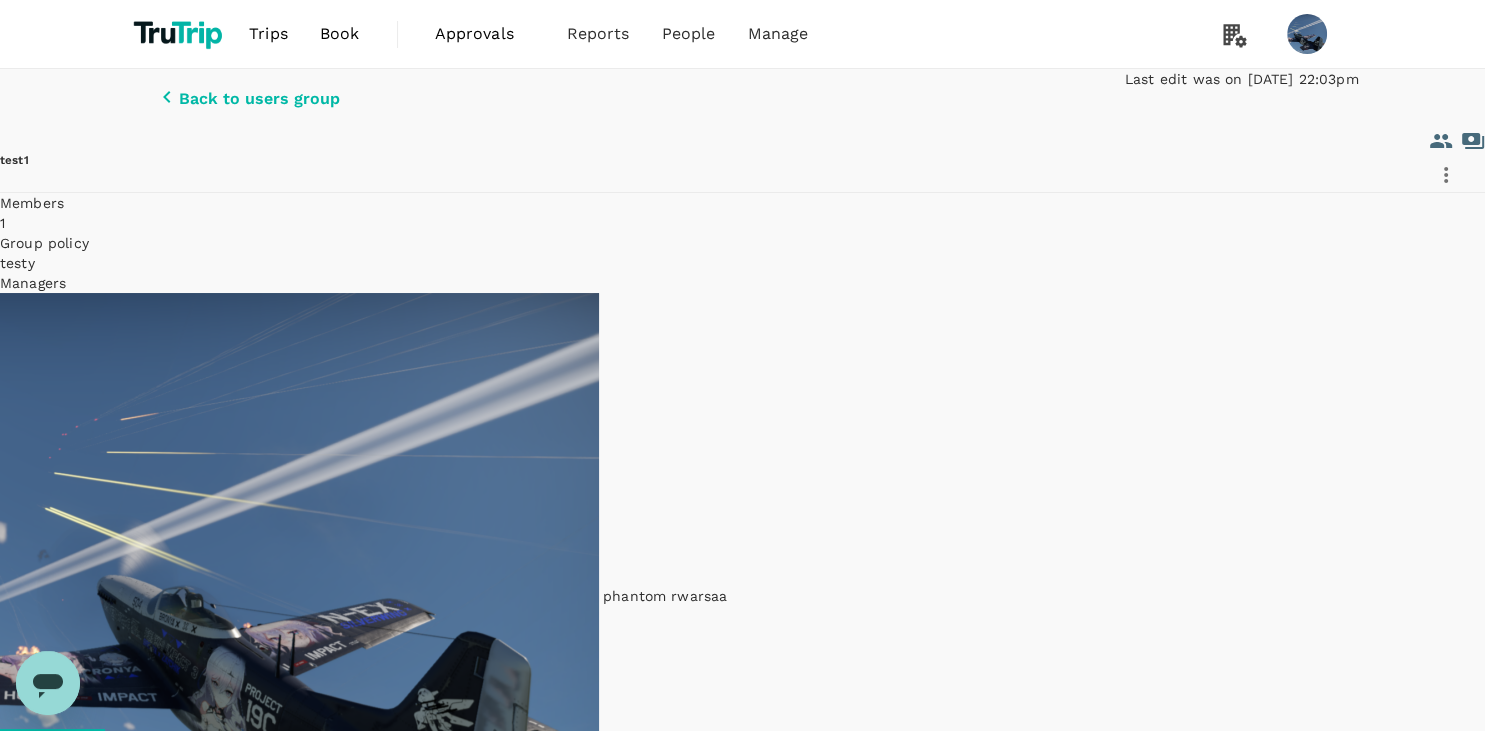 click on "Active" at bounding box center [1066, 1051] 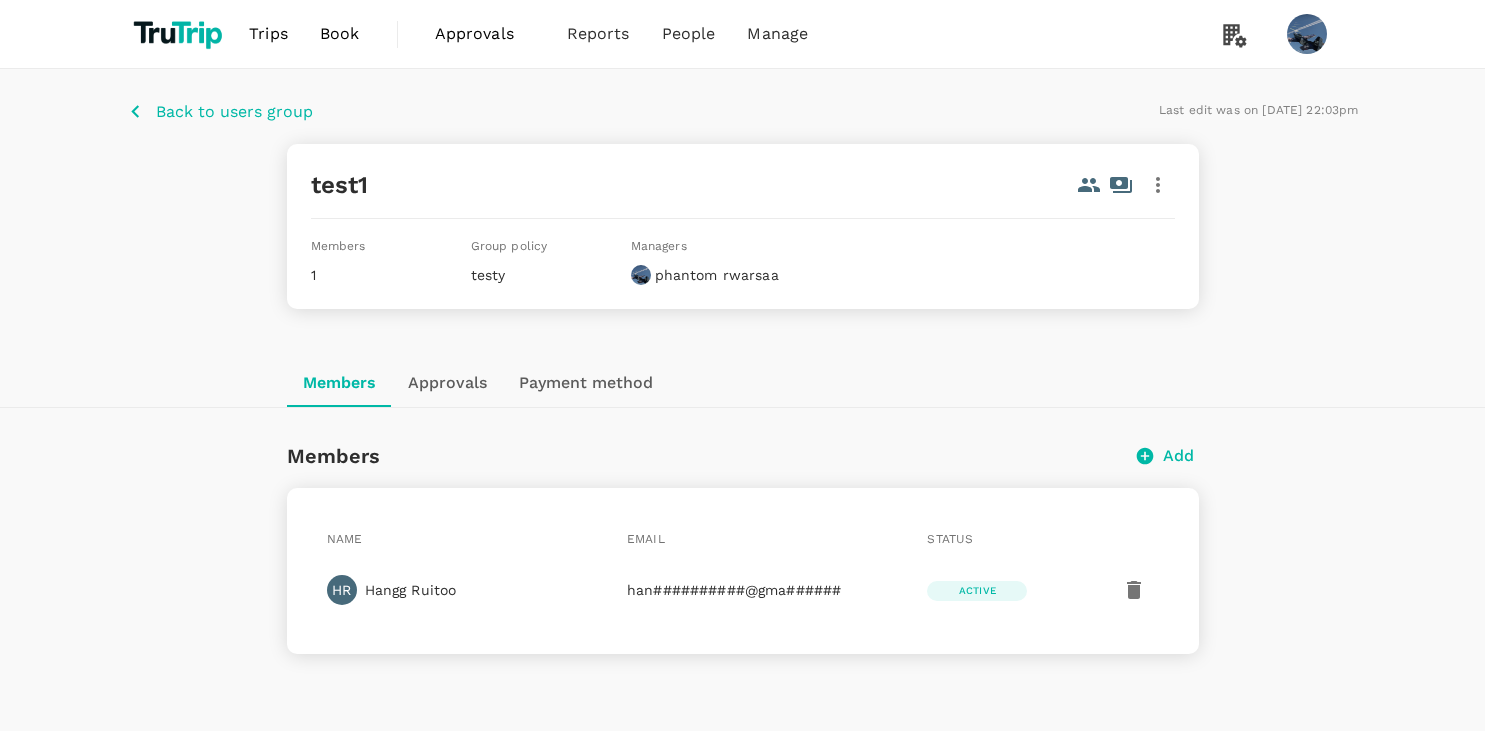 scroll, scrollTop: 0, scrollLeft: 0, axis: both 